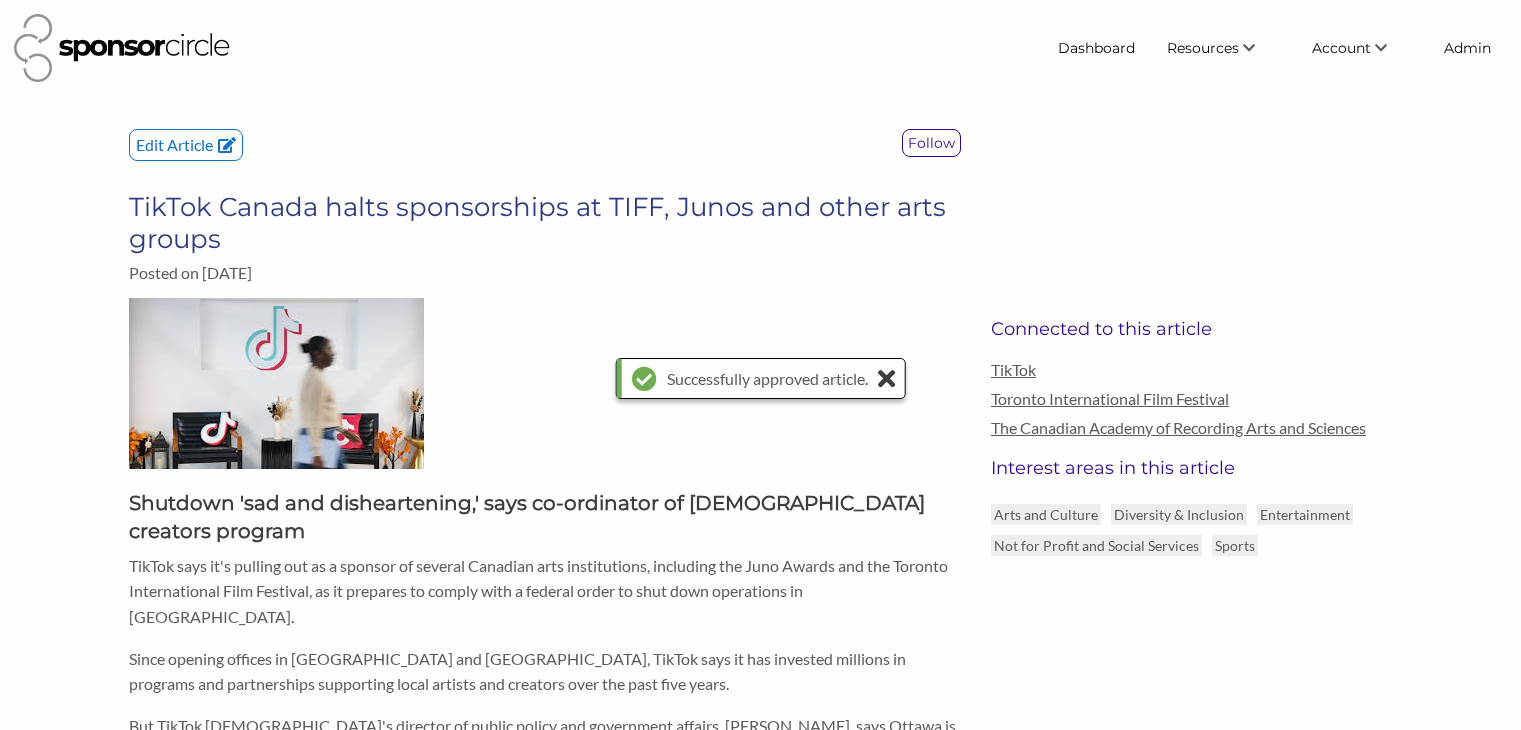 scroll, scrollTop: 0, scrollLeft: 0, axis: both 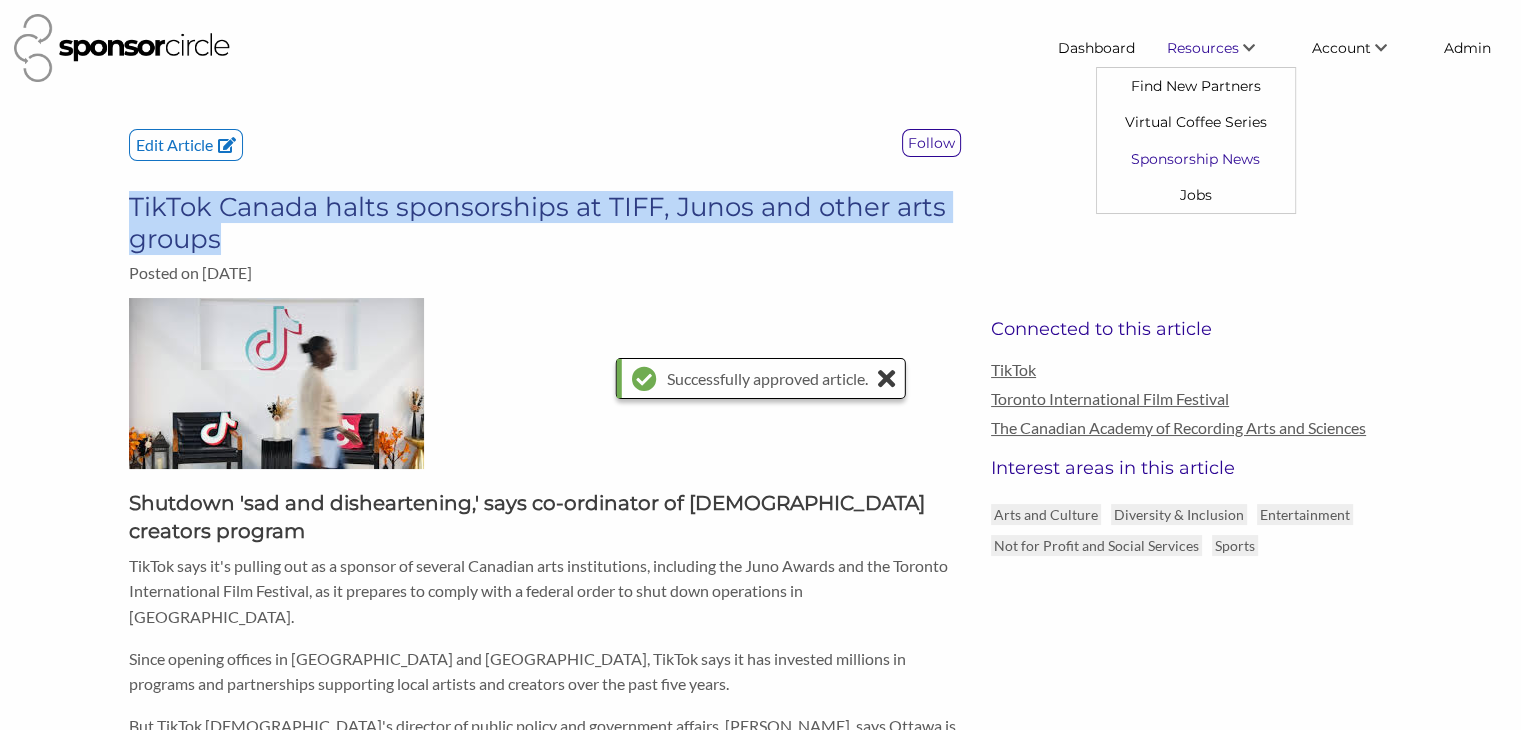 click on "Sponsorship News" at bounding box center (1196, 158) 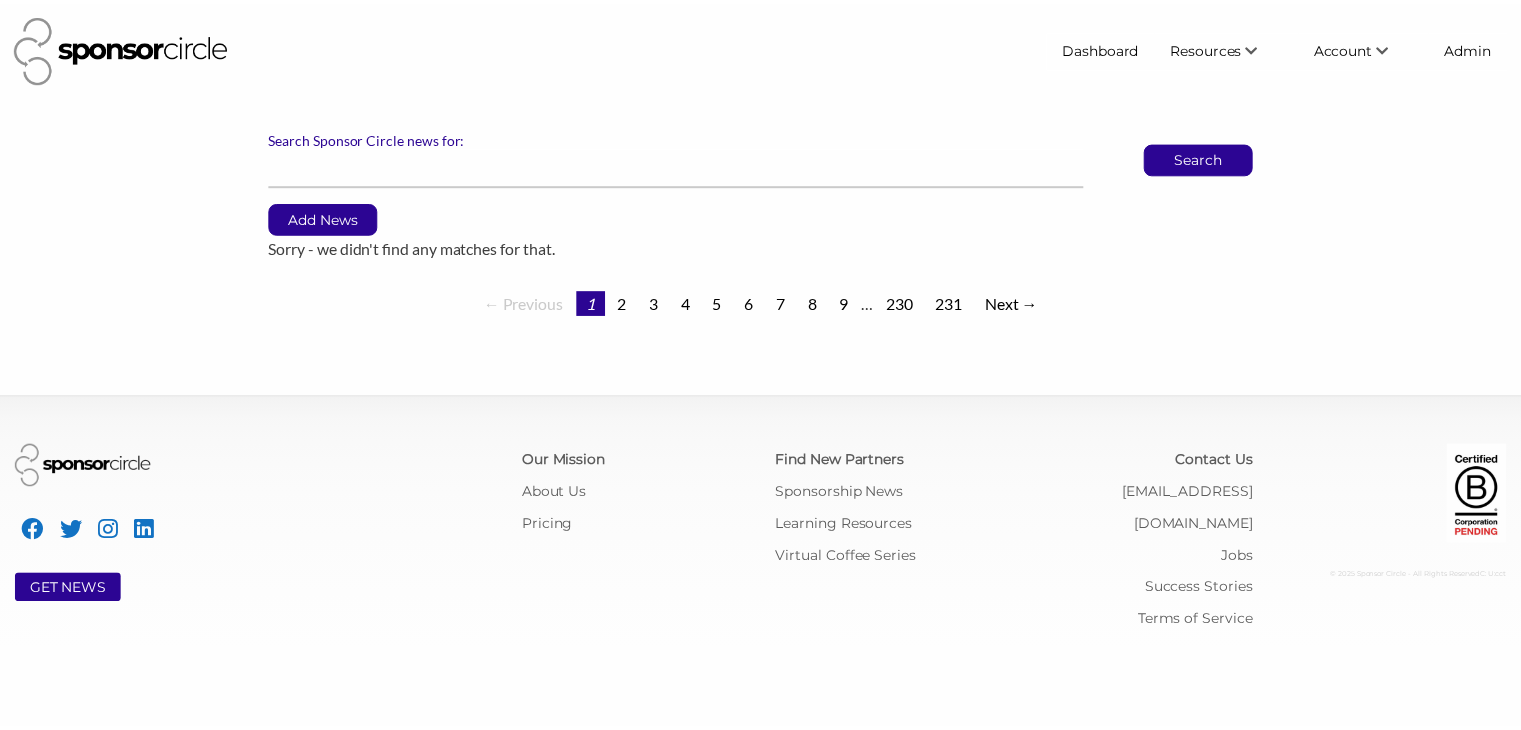 scroll, scrollTop: 0, scrollLeft: 0, axis: both 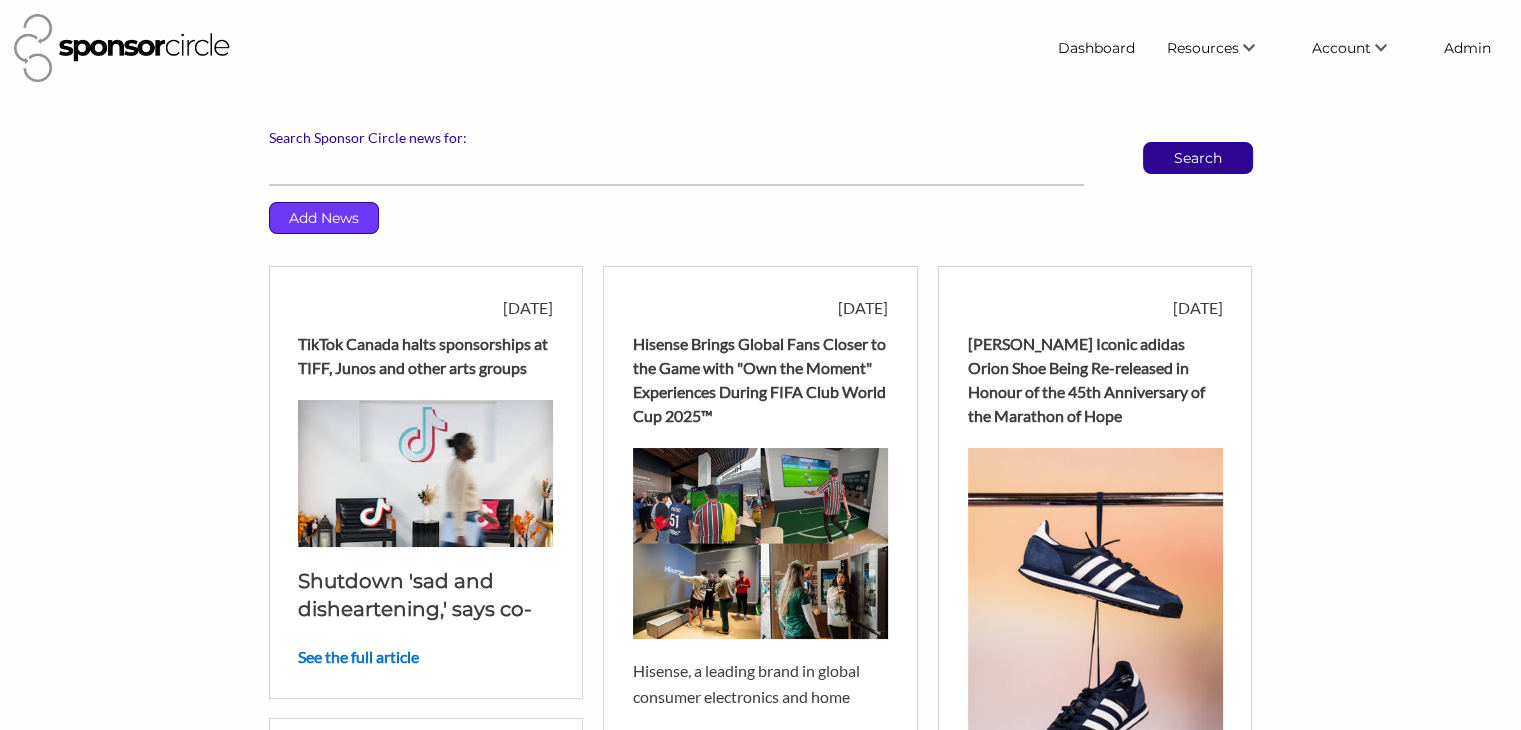 click on "Add News" 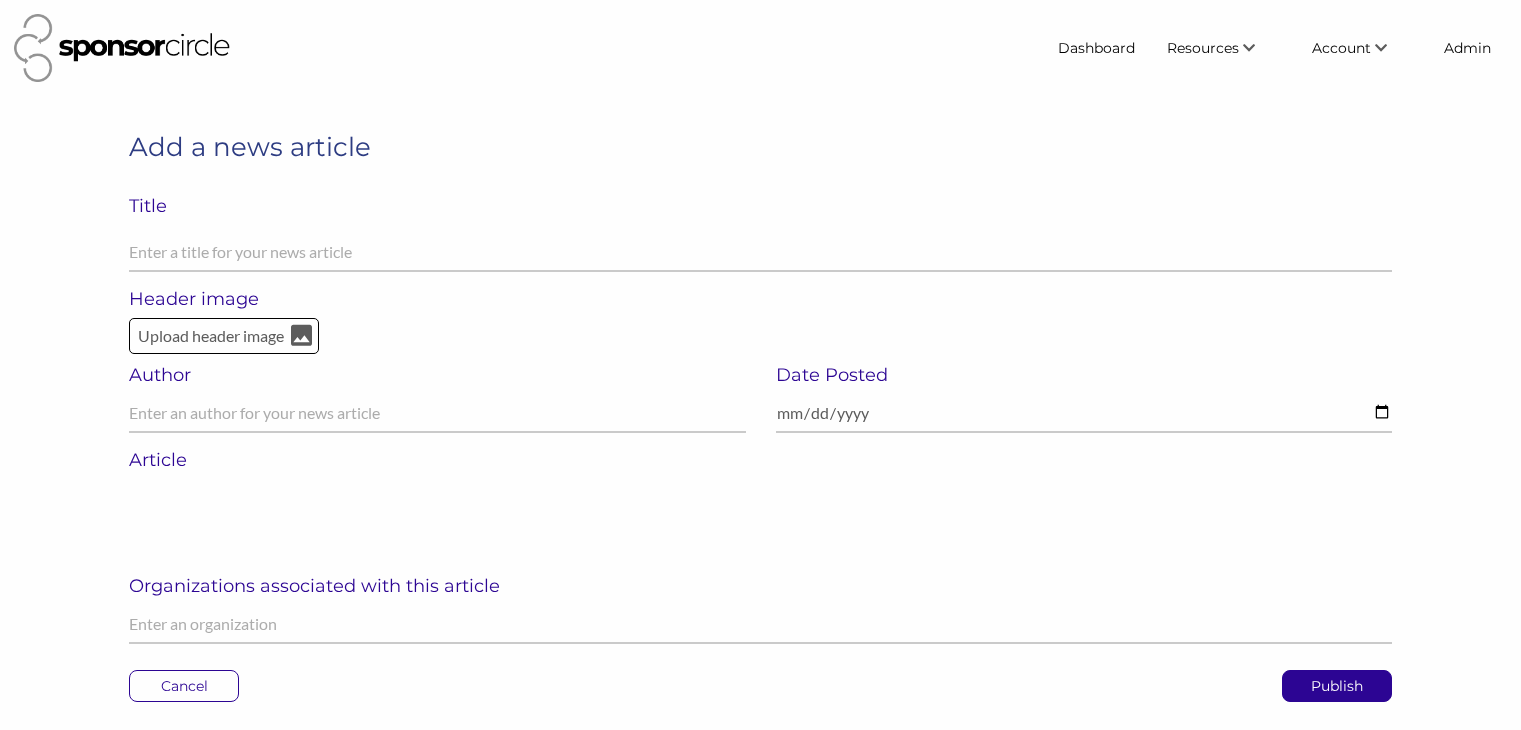 scroll, scrollTop: 0, scrollLeft: 0, axis: both 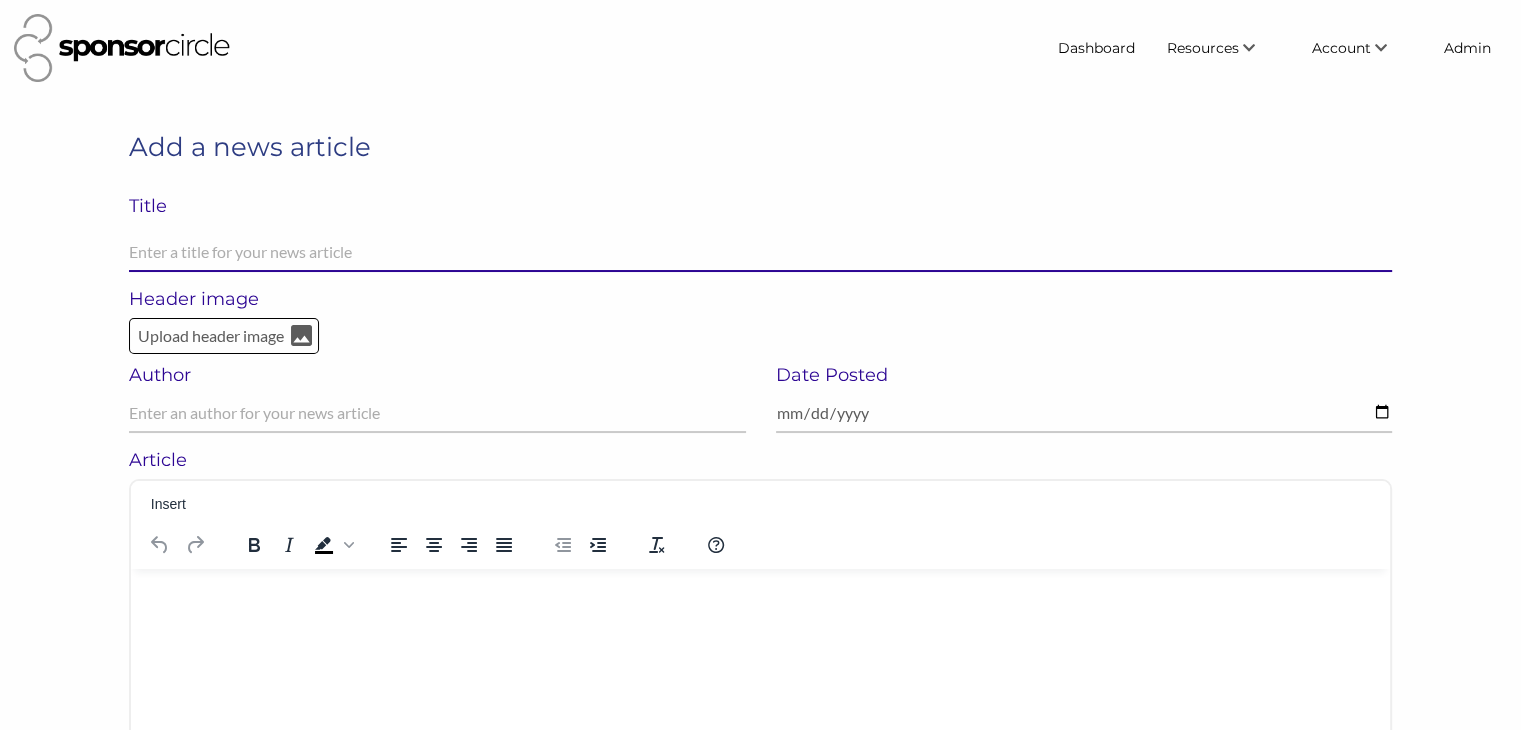 click at bounding box center [760, 252] 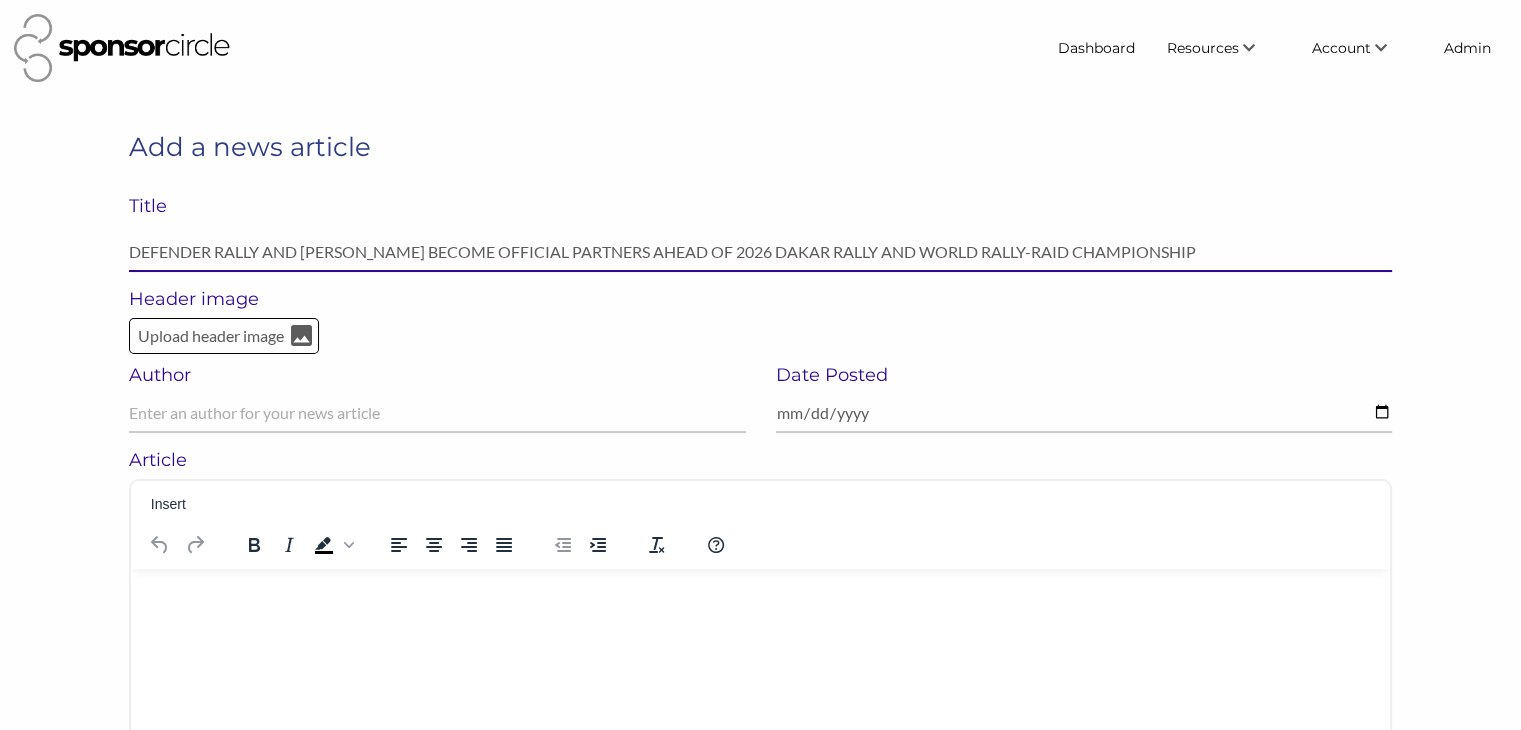 click on "DEFENDER RALLY AND [PERSON_NAME] BECOME OFFICIAL PARTNERS AHEAD OF 2026 DAKAR RALLY AND WORLD RALLY-RAID CHAMPIONSHIP" at bounding box center [760, 252] 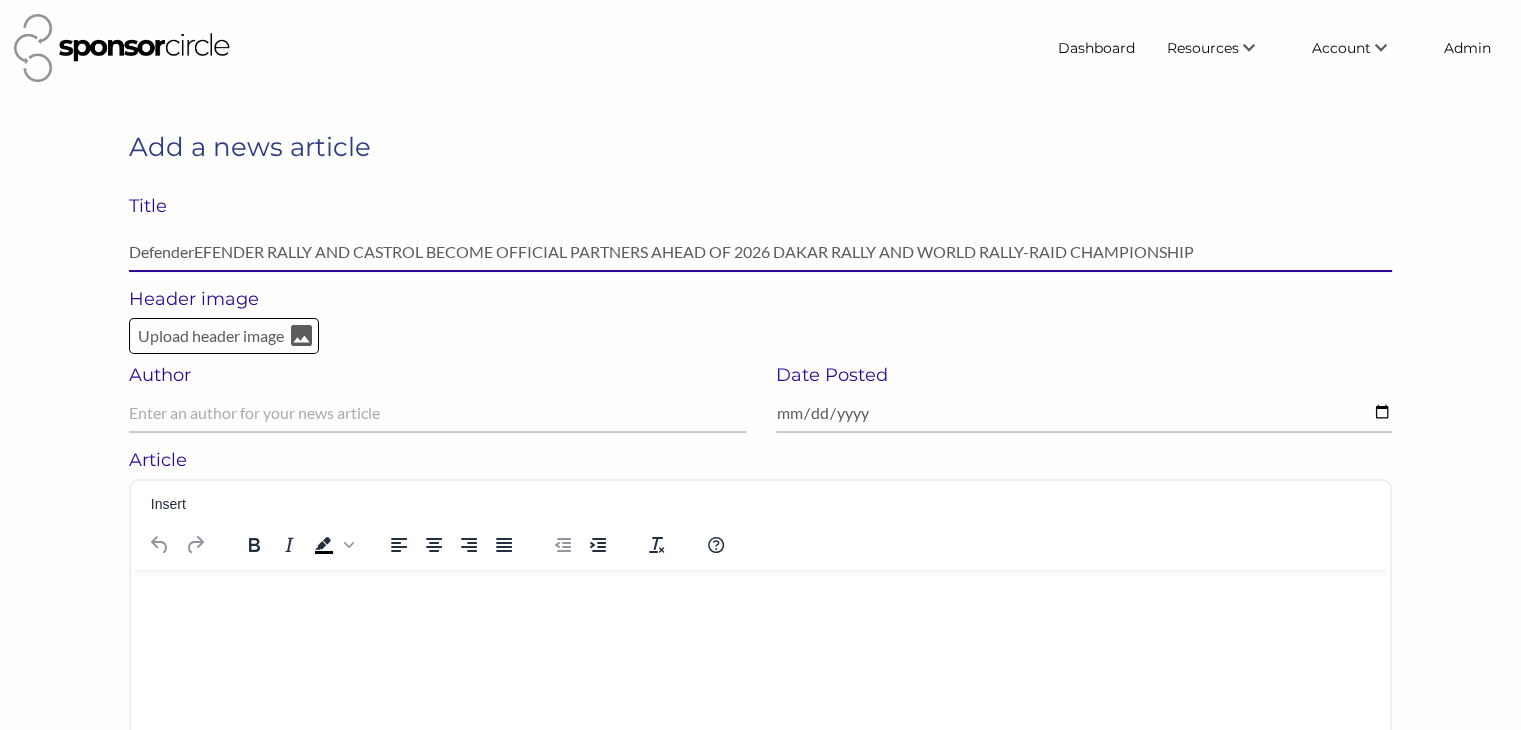 click on "DefenderEFENDER RALLY AND CASTROL BECOME OFFICIAL PARTNERS AHEAD OF 2026 DAKAR RALLY AND WORLD RALLY-RAID CHAMPIONSHIP" at bounding box center [760, 252] 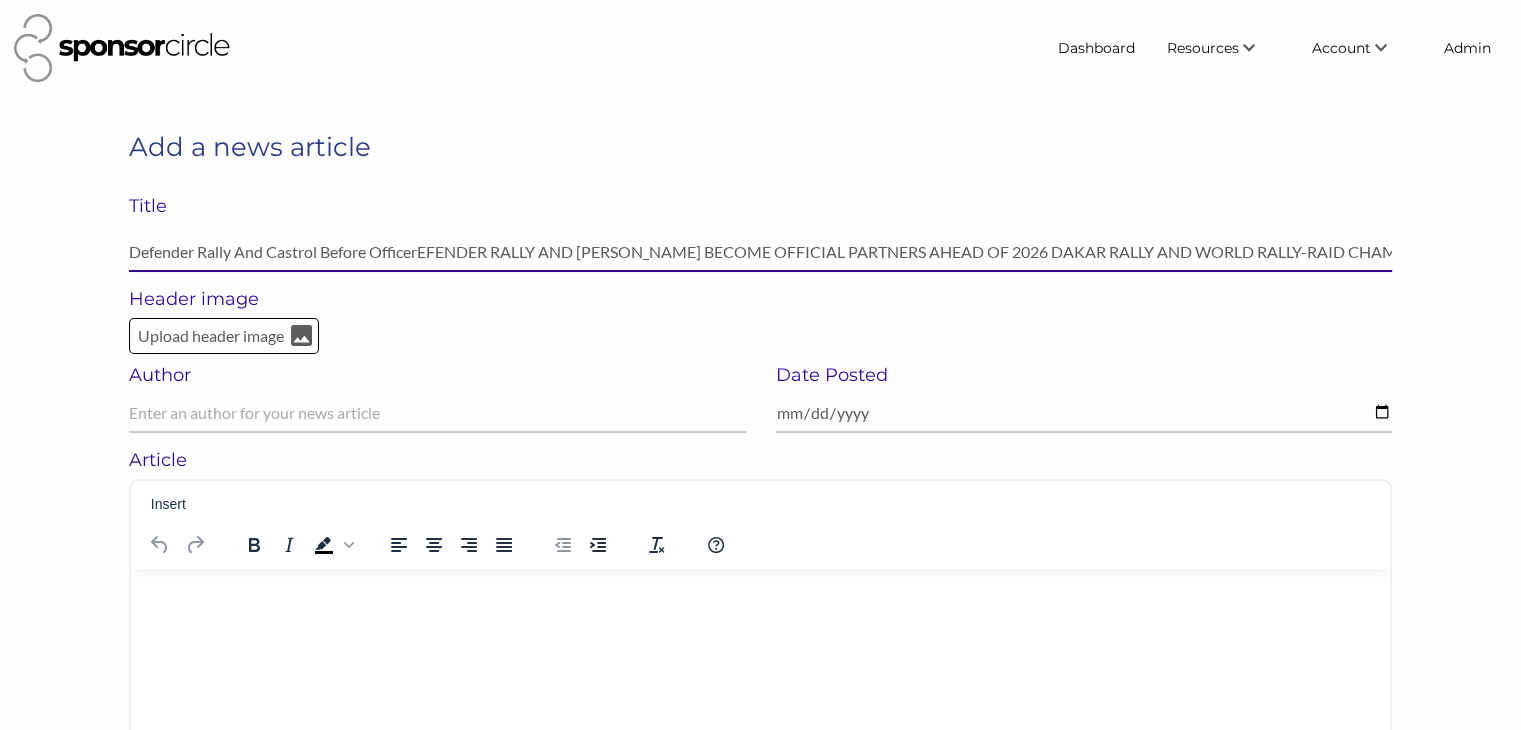 click on "Defender Rally And Castrol Before OfficerEFENDER RALLY AND [PERSON_NAME] BECOME OFFICIAL PARTNERS AHEAD OF 2026 DAKAR RALLY AND WORLD RALLY-RAID CHAMPIONSHIP" at bounding box center [760, 252] 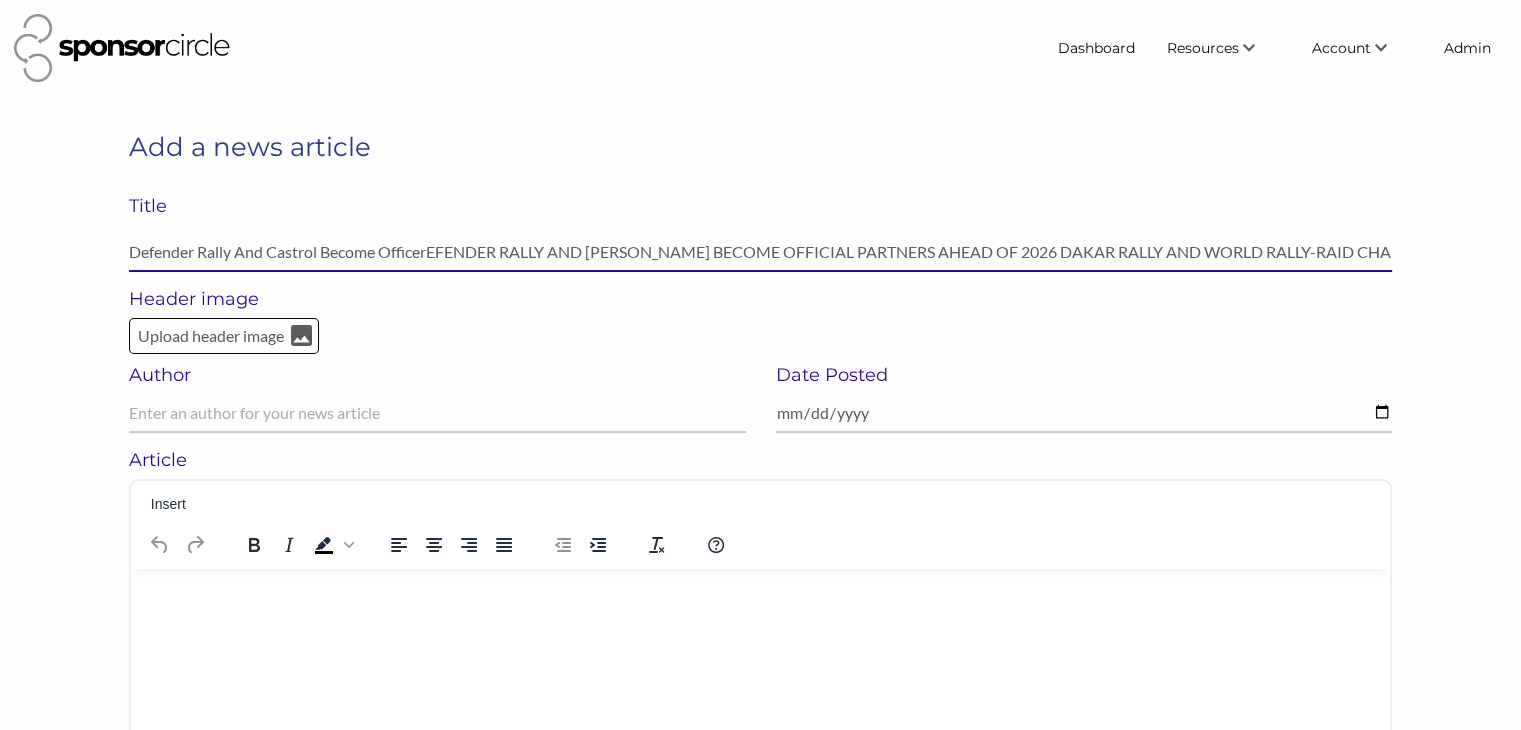 click on "Defender Rally And Castrol Become OfficerEFENDER RALLY AND CASTROL BECOME OFFICIAL PARTNERS AHEAD OF 2026 DAKAR RALLY AND WORLD RALLY-RAID CHAMPIONSHIP" at bounding box center (760, 252) 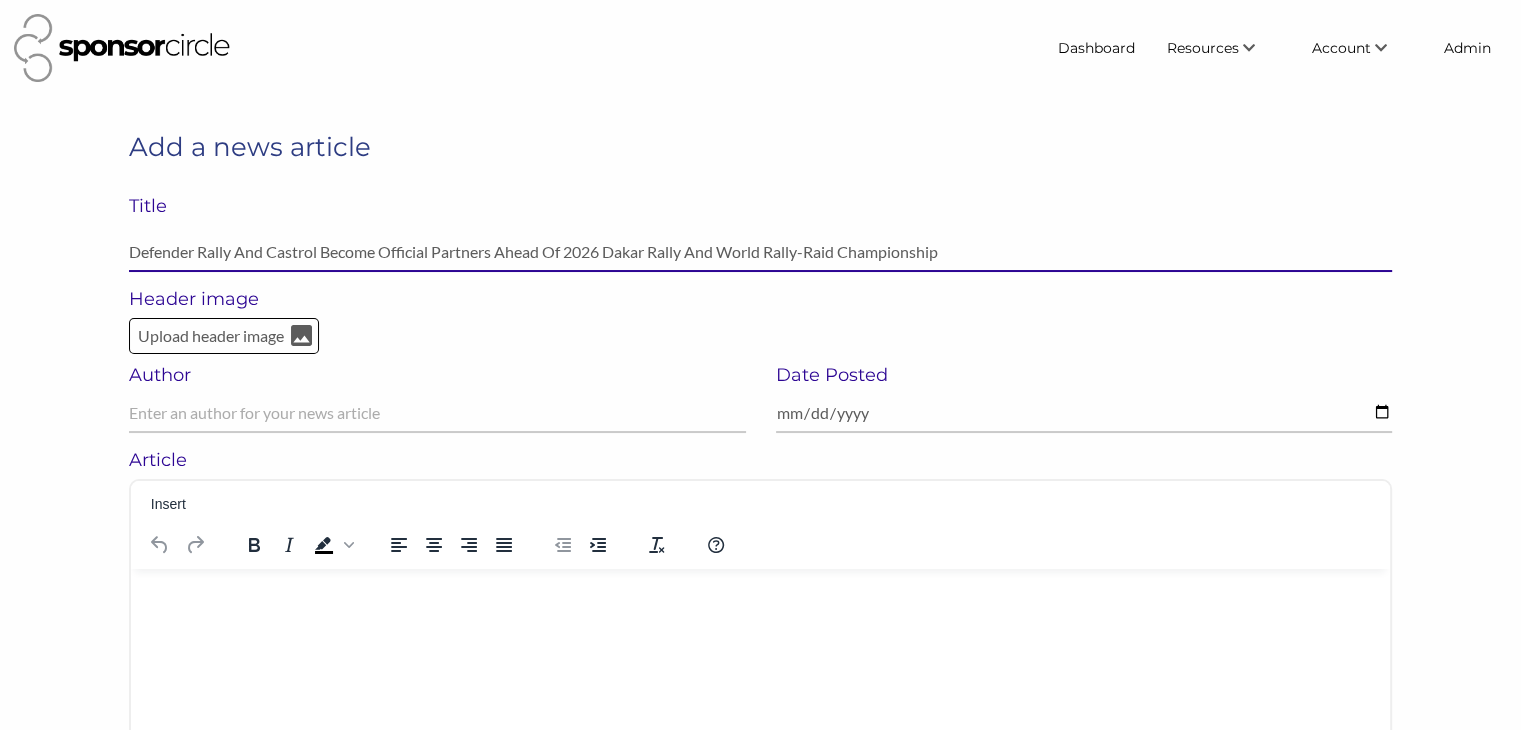 drag, startPoint x: 972, startPoint y: 245, endPoint x: 531, endPoint y: 234, distance: 441.13718 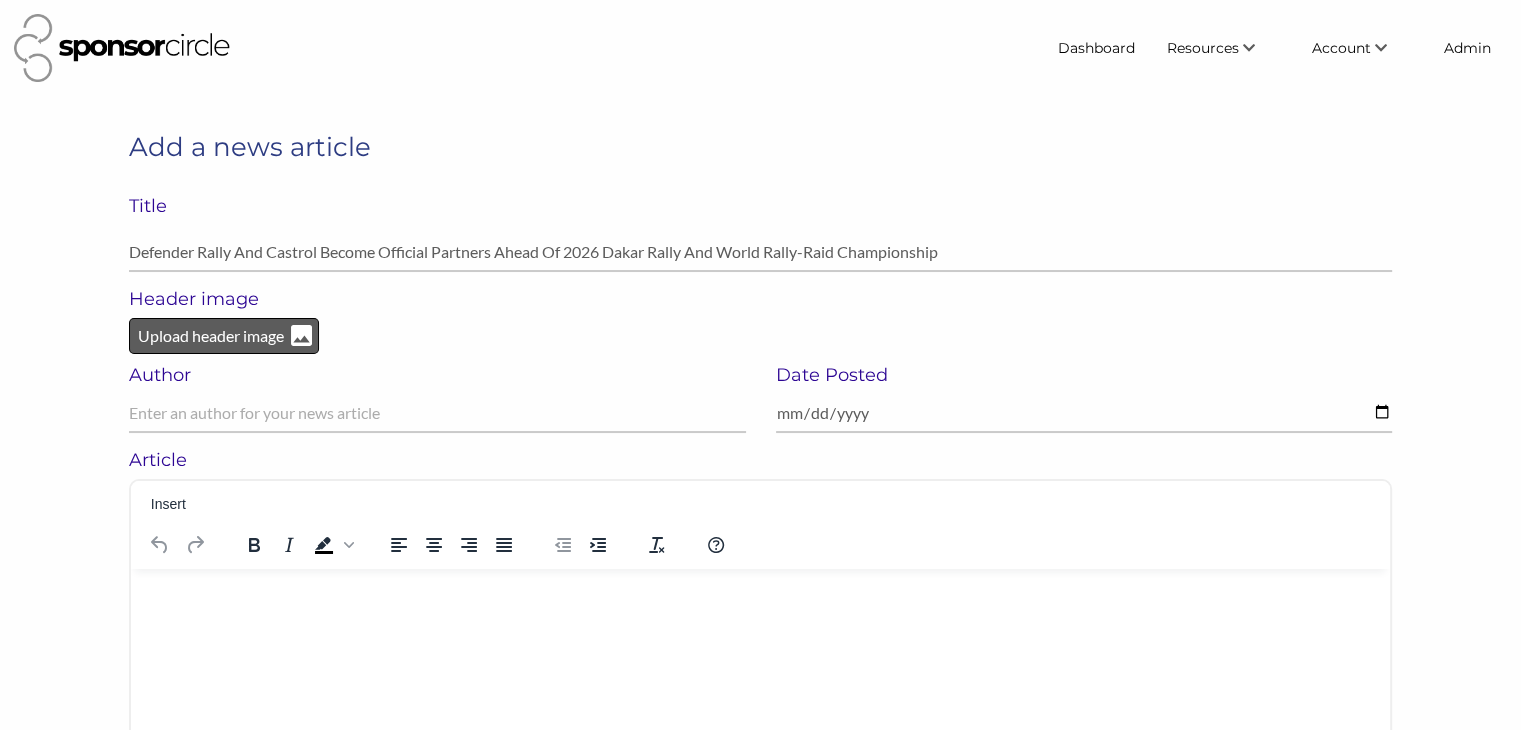 click on "Upload header image" at bounding box center [211, 336] 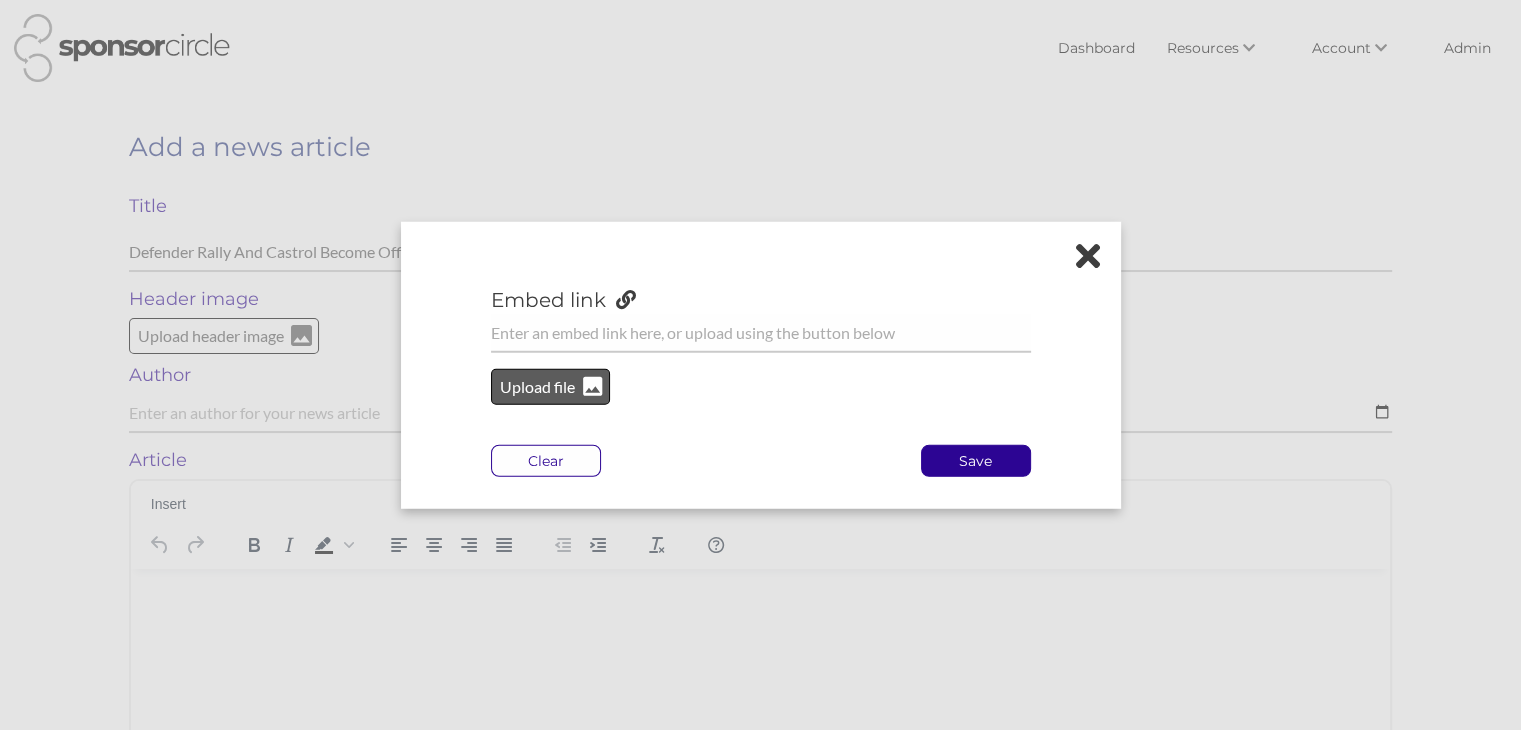 click on "Upload file" at bounding box center (538, 387) 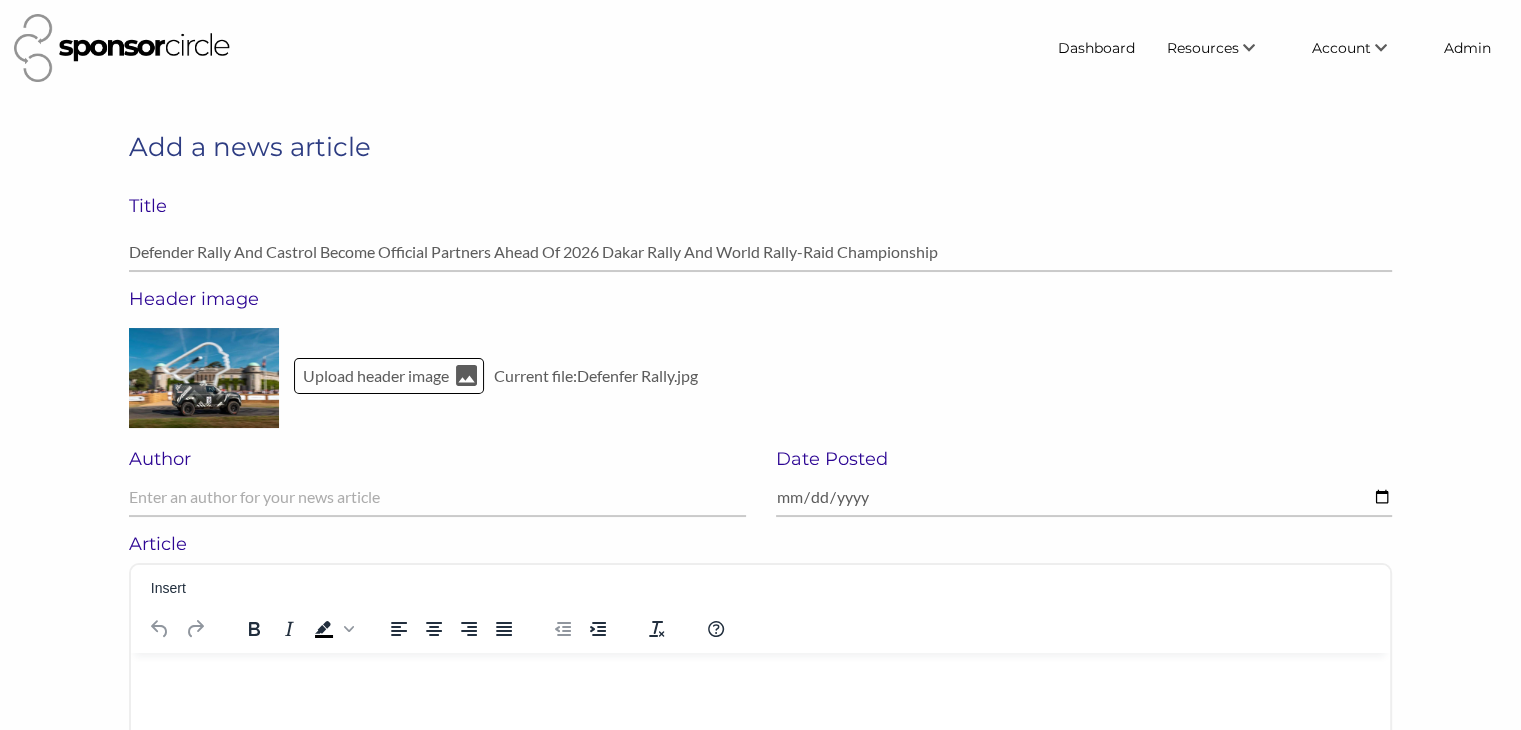 scroll, scrollTop: 166, scrollLeft: 0, axis: vertical 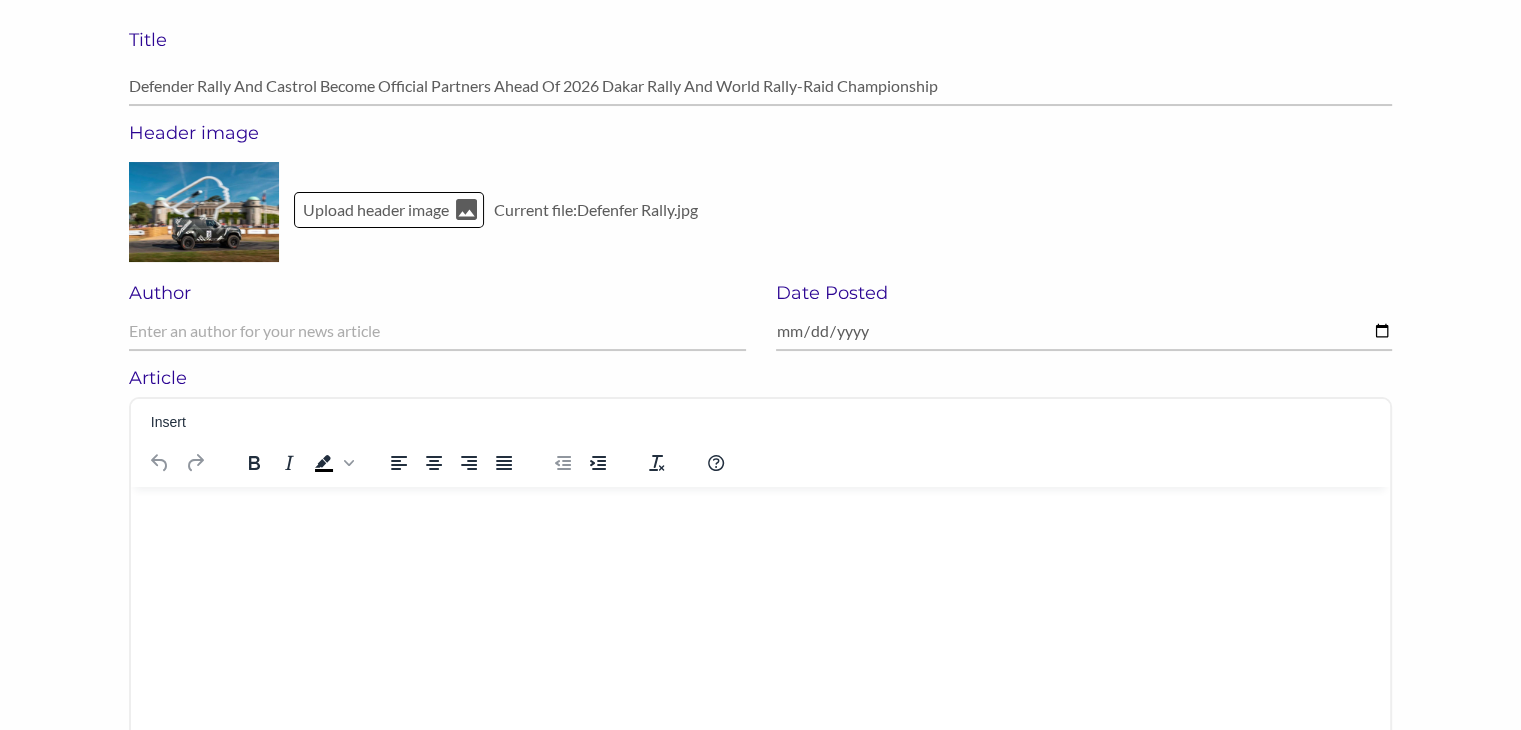 click at bounding box center [760, 513] 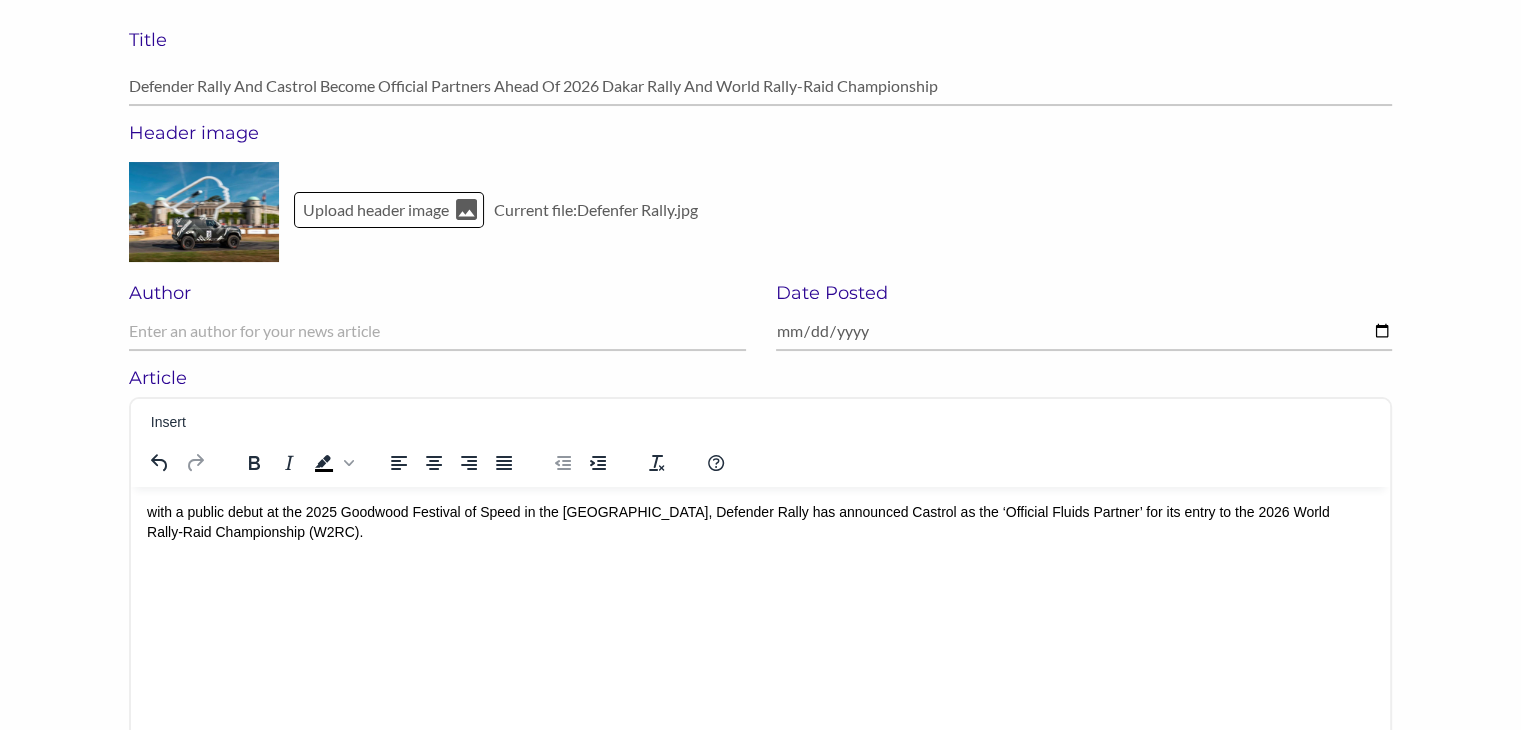 click on "with a public debut at the 2025 Goodwood Festival of Speed in the UK, Defender Rally has announced Castrol as the ‘Official Fluids Partner’ for its entry to the 2026 World Rally‑Raid Championship (W2RC)." at bounding box center (760, 522) 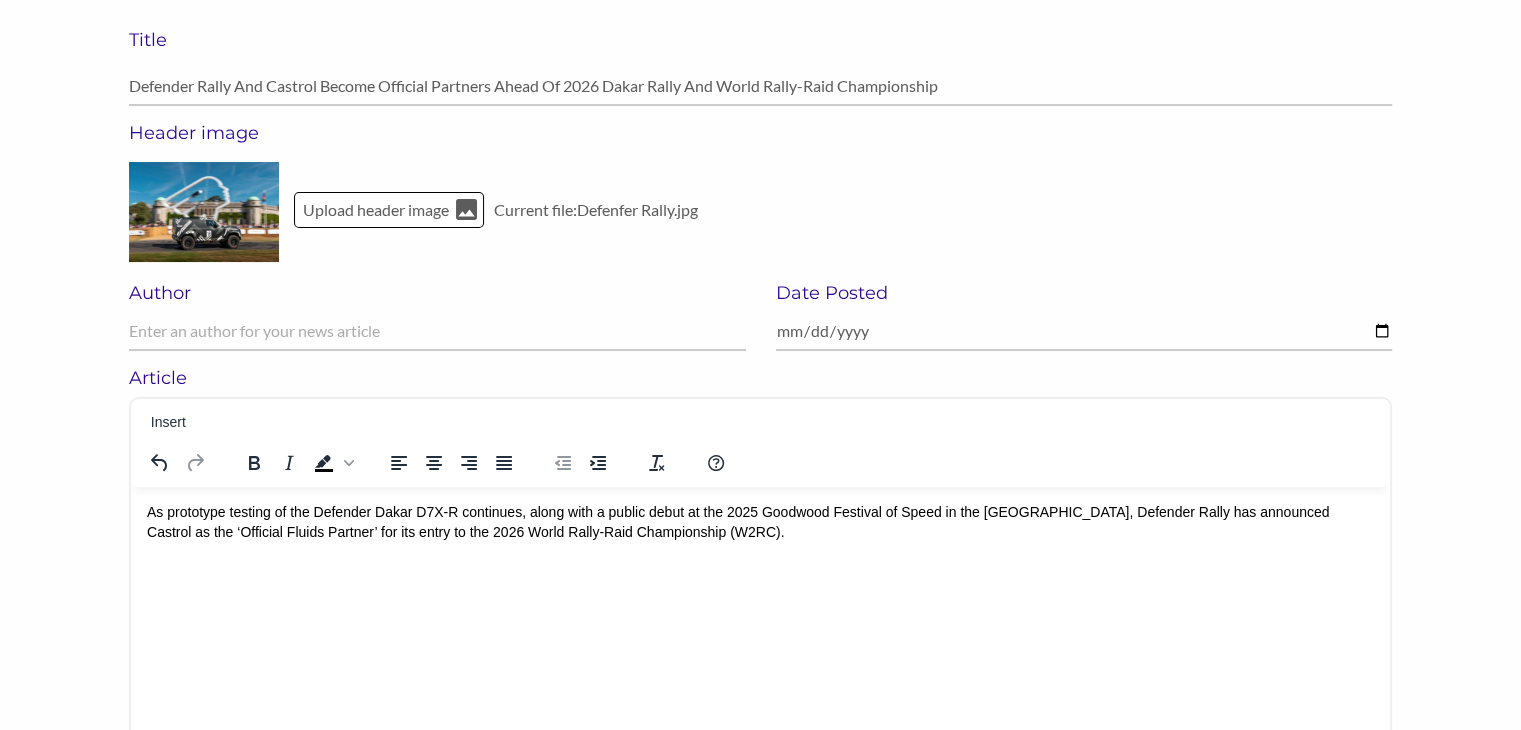 click on "As prototype testing of the Defender Dakar D7X-R continues, along with a public debut at the 2025 Goodwood Festival of Speed in the UK, Defender Rally has announced Castrol as the ‘Official Fluids Partner’ for its entry to the 2026 World Rally‑Raid Championship (W2RC)." at bounding box center [760, 522] 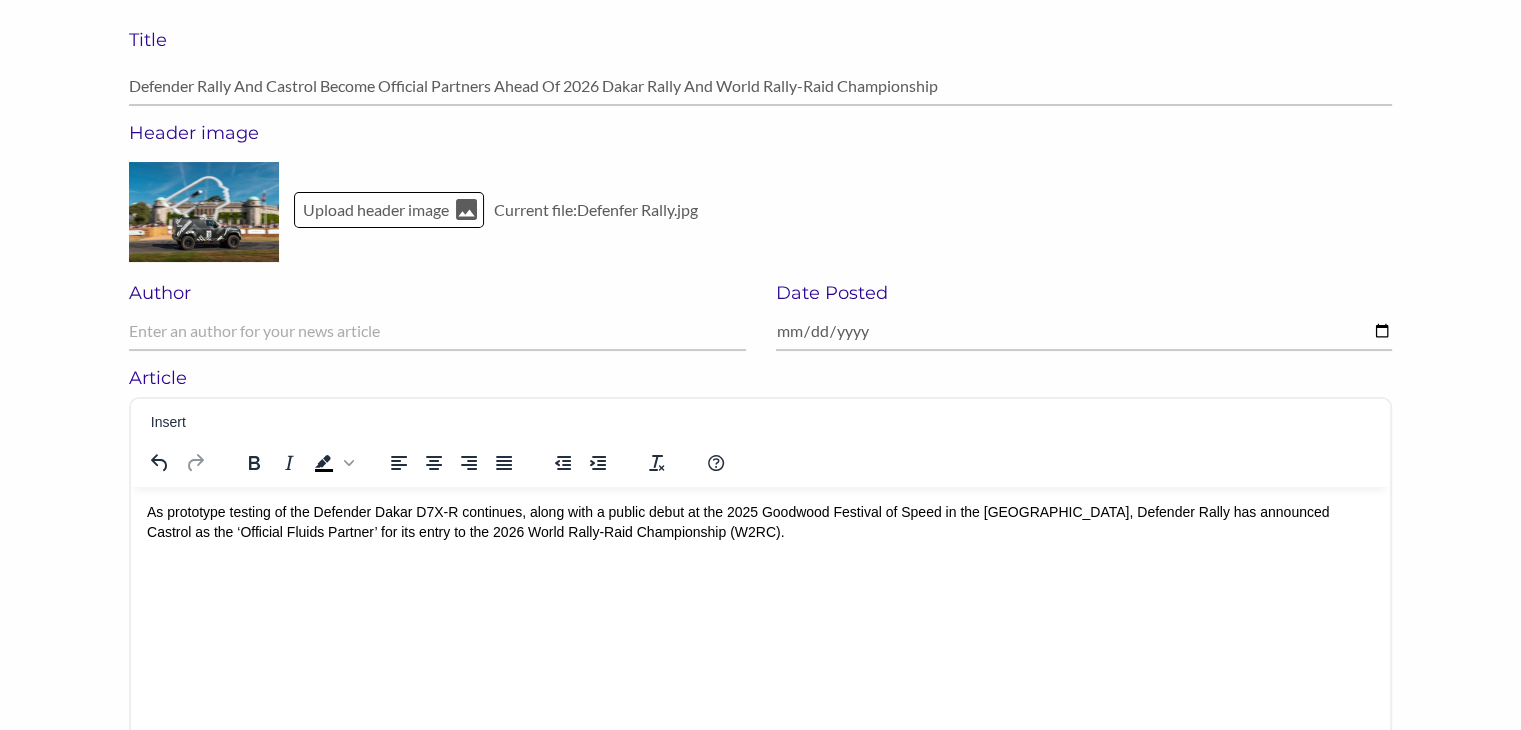 scroll, scrollTop: 307, scrollLeft: 0, axis: vertical 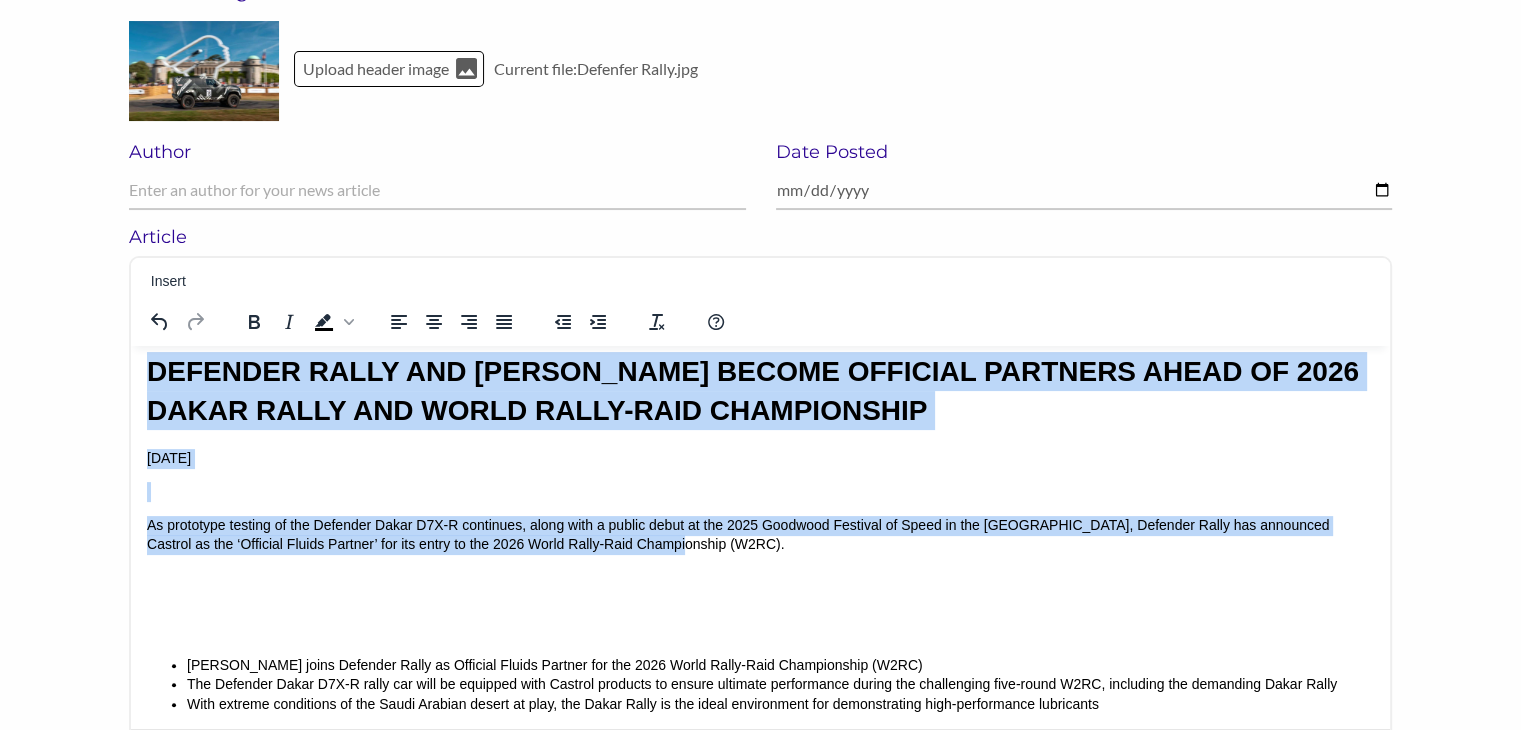 drag, startPoint x: 649, startPoint y: 552, endPoint x: 150, endPoint y: 381, distance: 527.4865 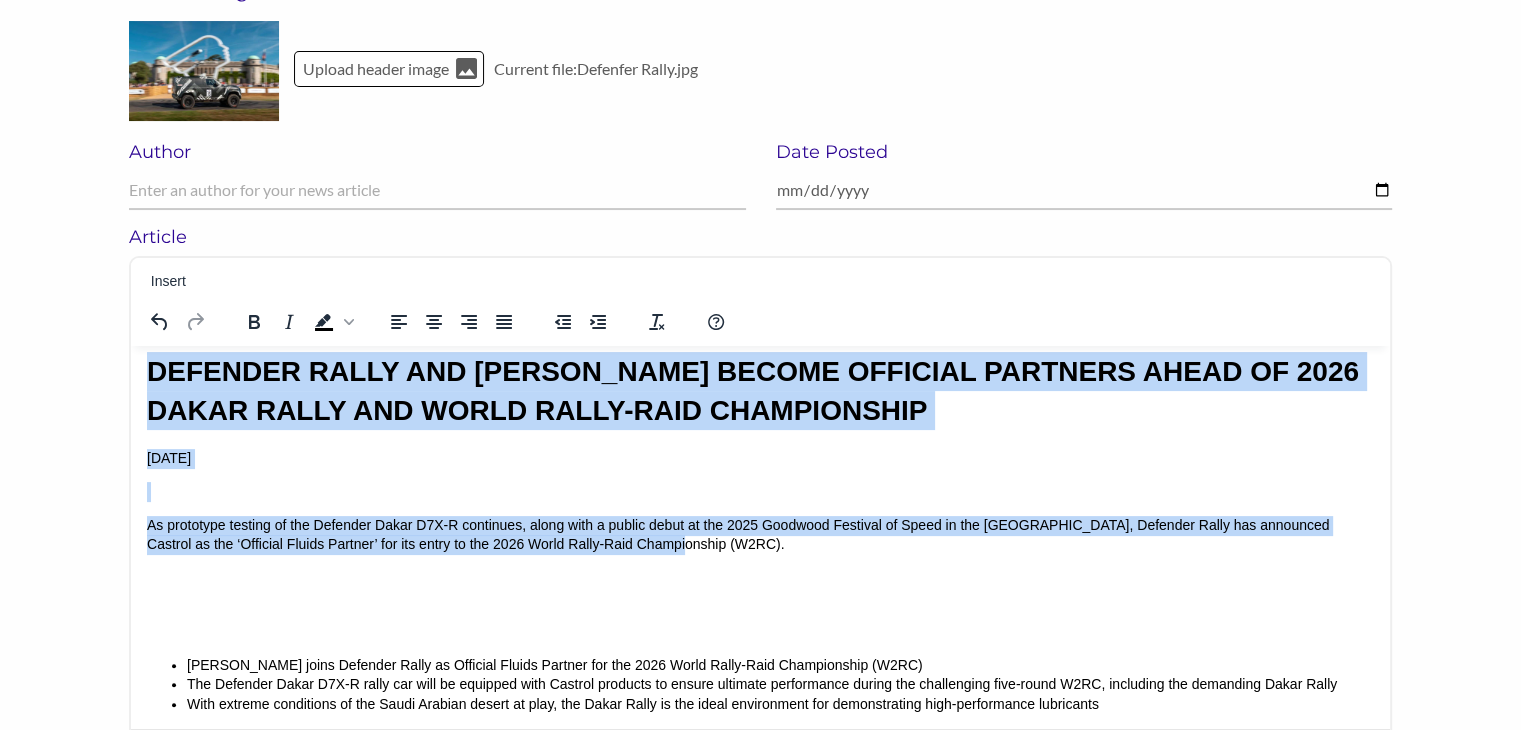 click on "DEFENDER RALLY AND CASTROL BECOME OFFICIAL PARTNERS AHEAD OF 2026 DAKAR RALLY AND WORLD RALLY-RAID CHAMPIONSHIP 10 July 2025 As prototype testing of the Defender Dakar D7X‑R continues, along with a public debut at the 2025 Goodwood Festival of Speed in the UK, Defender Rally has announced Castrol as the ‘Official Fluids Partner’ for its entry to the 2026 World Rally‑Raid Championship (W2RC)." at bounding box center (760, 497) 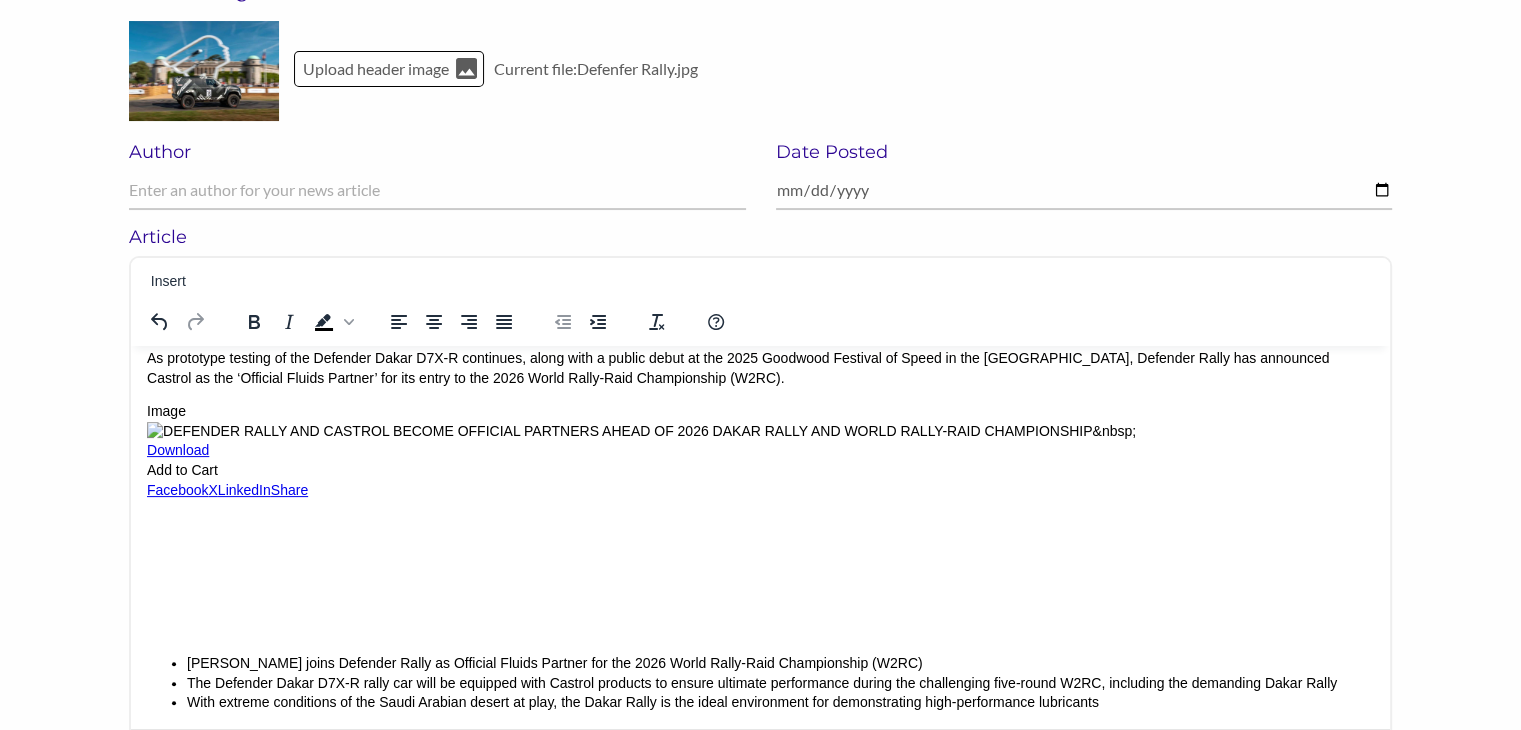 scroll, scrollTop: 0, scrollLeft: 0, axis: both 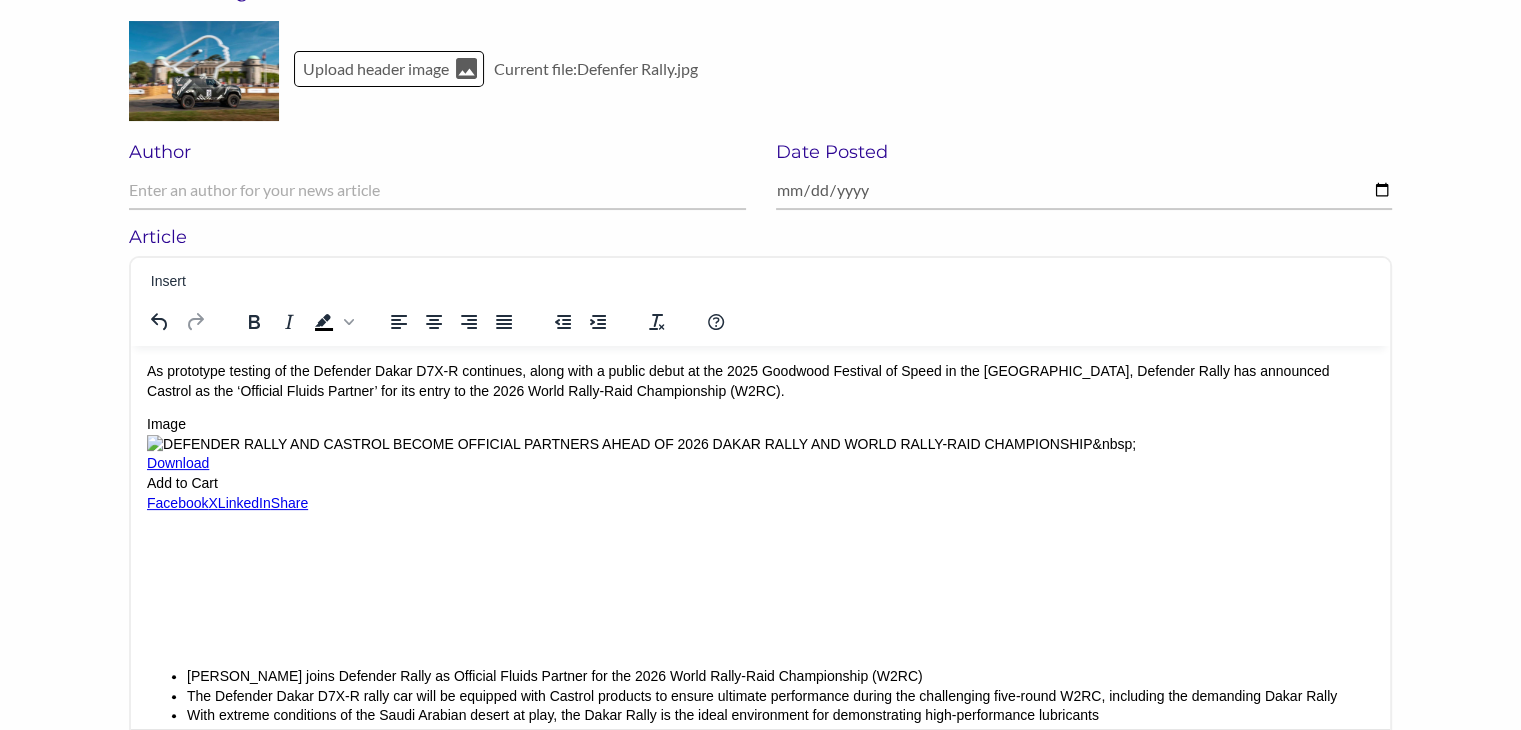 drag, startPoint x: 363, startPoint y: 512, endPoint x: 137, endPoint y: 420, distance: 244.0082 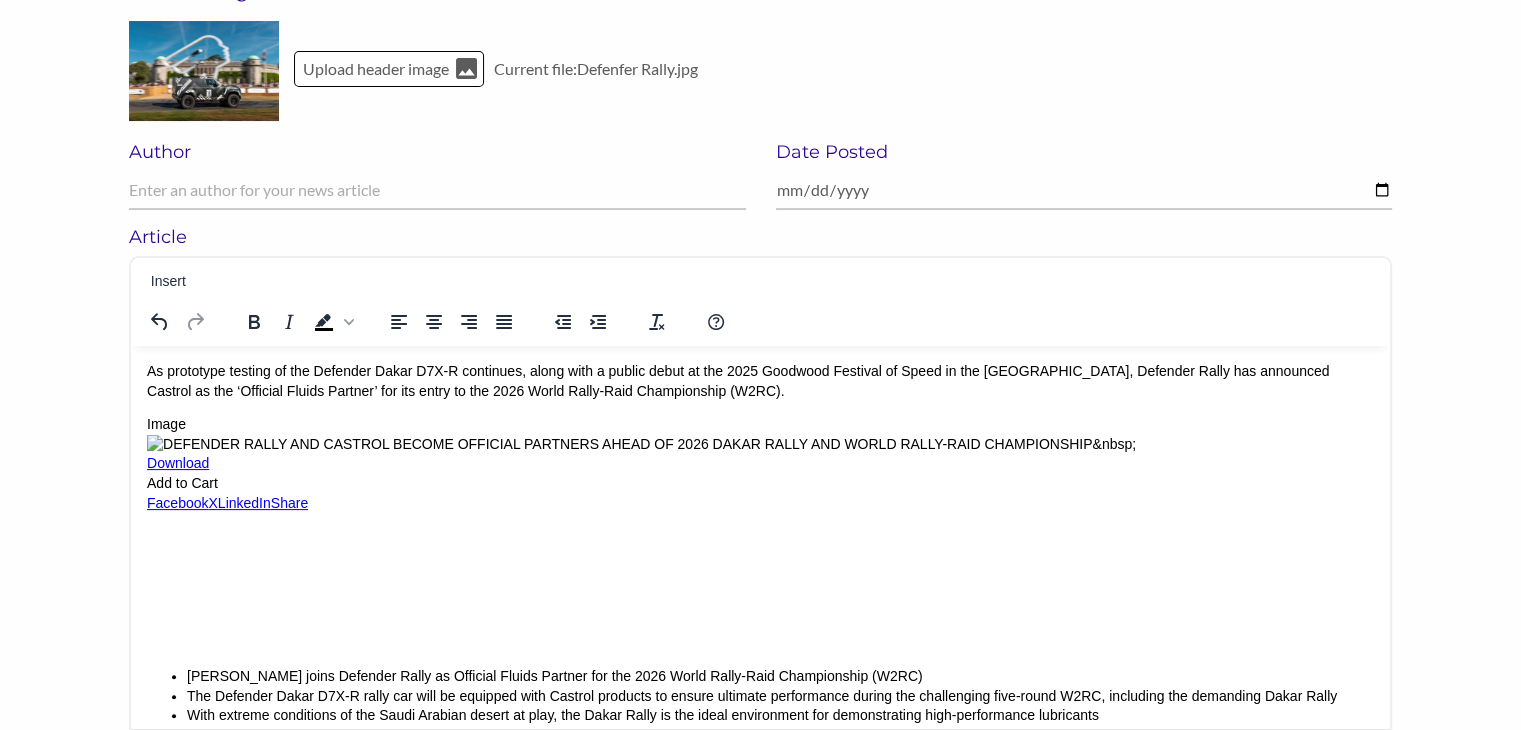 click on "As prototype testing of the Defender Dakar D7X-R continues, along with a public debut at the 2025 Goodwood Festival of Speed in the UK, Defender Rally has announced Castrol as the ‘Official Fluids Partner’ for its entry to the 2026 World Rally‑Raid Championship (W2RC).  Image Download Add to Cart Facebook X LinkedIn Share﻿    Castrol joins Defender Rally as Official Fluids Partner for the 2026 World Rally‑Raid Championship (W2RC) The Defender Dakar D7X‑R rally car will be equipped with Castrol products to ensure ultimate performance during the challenging five‑round W2RC, including the demanding Dakar Rally With extreme conditions of the Saudi Arabian desert at play, the Dakar Rally is the ideal environment for demonstrating high‑performance lubricants" at bounding box center [760, 544] 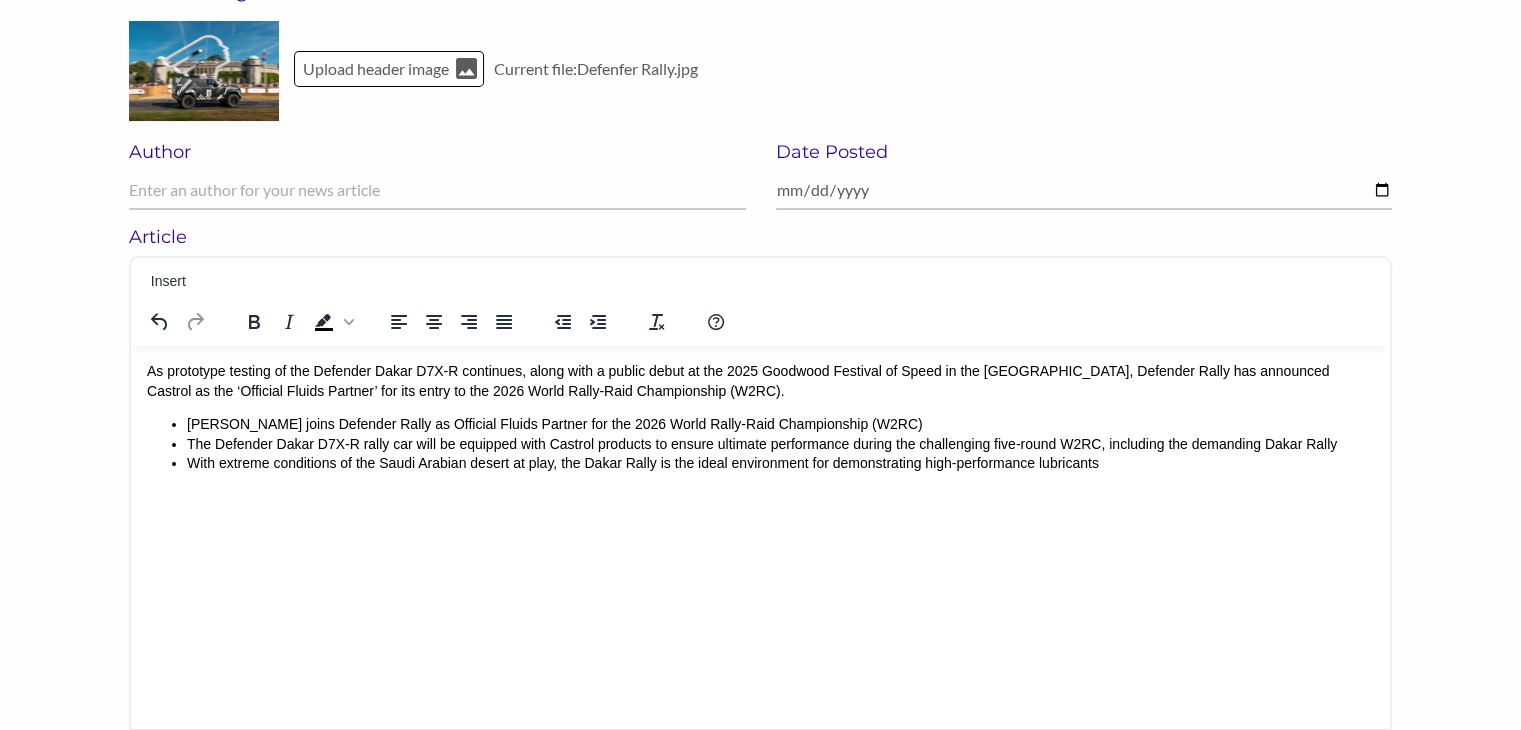 click on "As prototype testing of the Defender Dakar D7X-R continues, along with a public debut at the 2025 Goodwood Festival of Speed in the UK, Defender Rally has announced Castrol as the ‘Official Fluids Partner’ for its entry to the 2026 World Rally‑Raid Championship (W2RC).  Castrol joins Defender Rally as Official Fluids Partner for the 2026 World Rally‑Raid Championship (W2RC) The Defender Dakar D7X‑R rally car will be equipped with Castrol products to ensure ultimate performance during the challenging five‑round W2RC, including the demanding Dakar Rally With extreme conditions of the Saudi Arabian desert at play, the Dakar Rally is the ideal environment for demonstrating high‑performance lubricants" at bounding box center [760, 418] 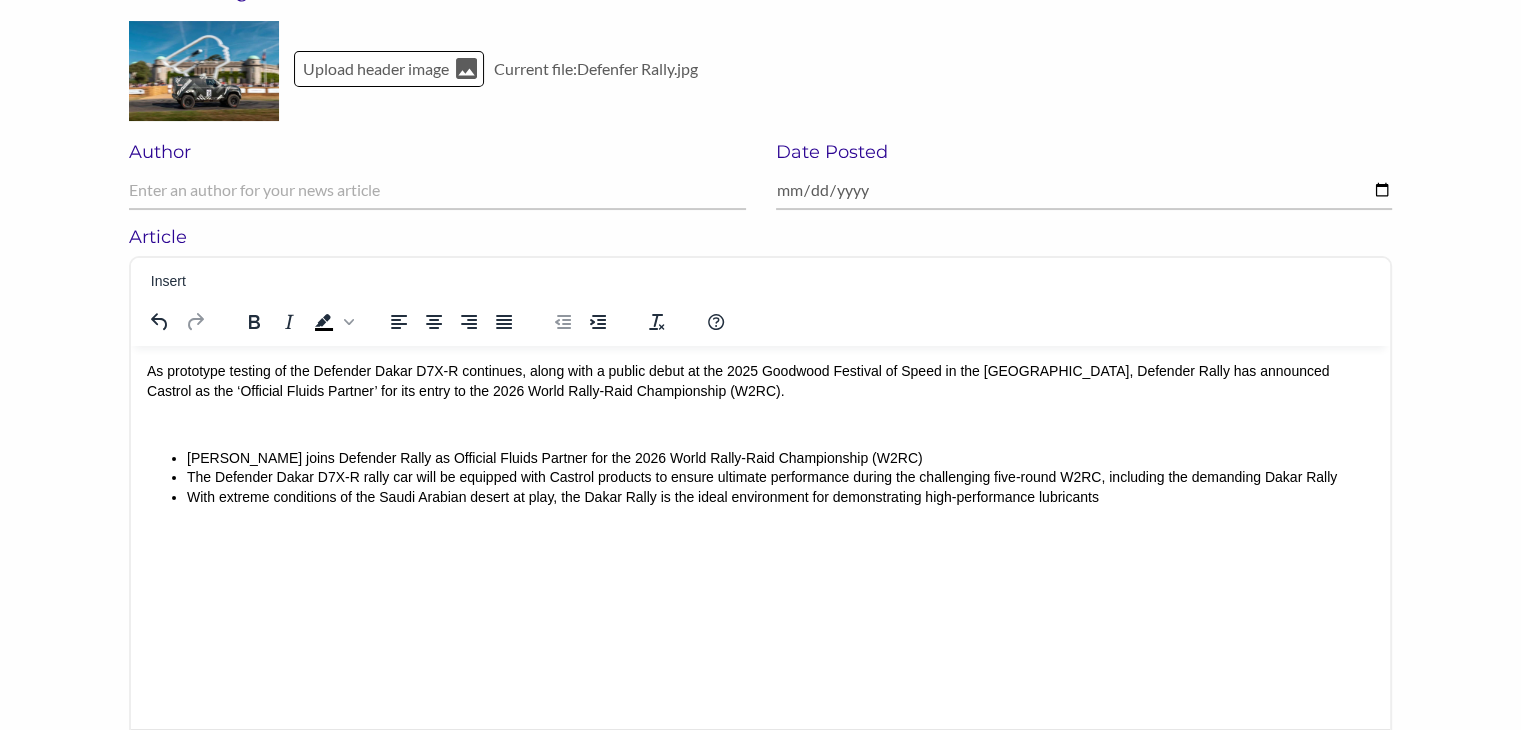 click on "With extreme conditions of the Saudi Arabian desert at play, the Dakar Rally is the ideal environment for demonstrating high‑performance lubricants" at bounding box center (780, 498) 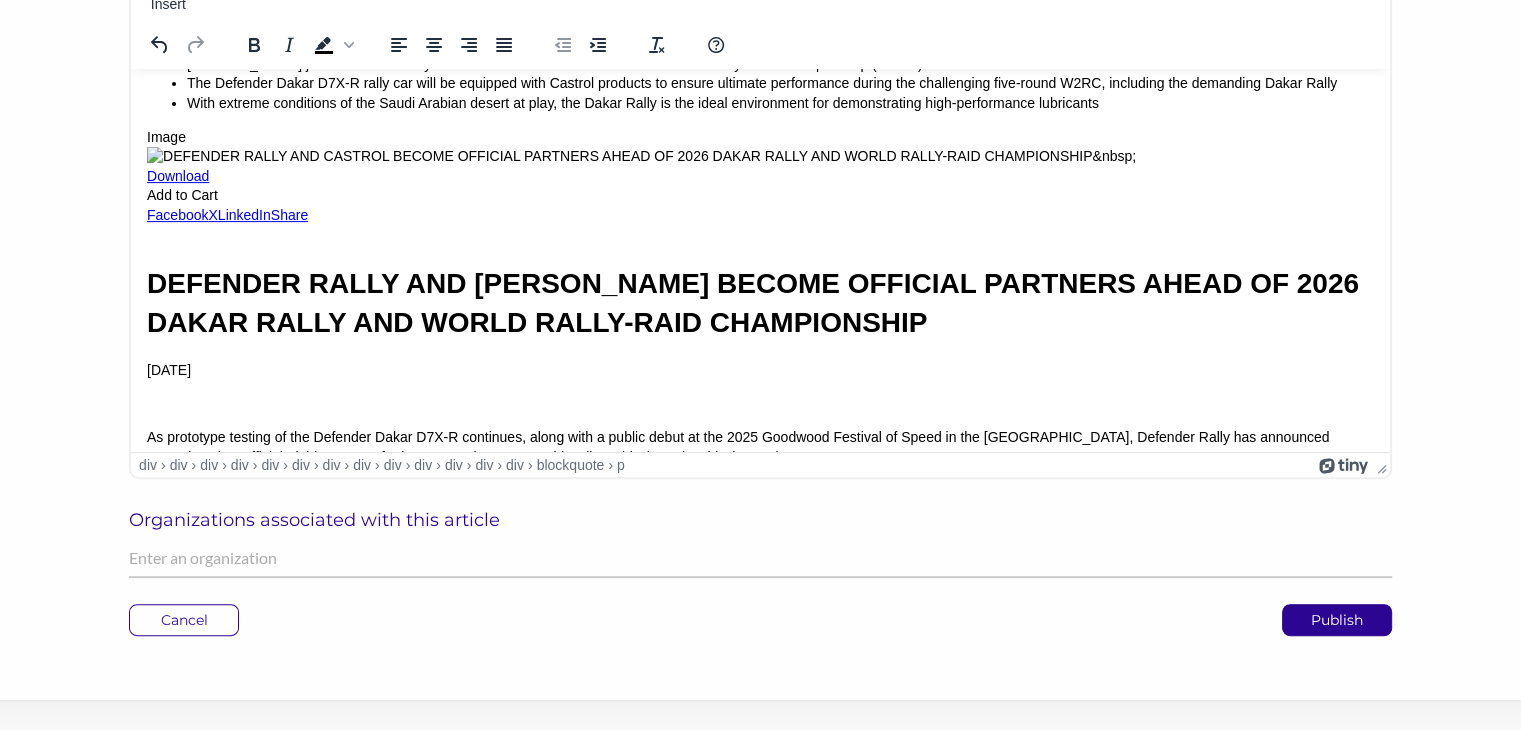 scroll, scrollTop: 0, scrollLeft: 0, axis: both 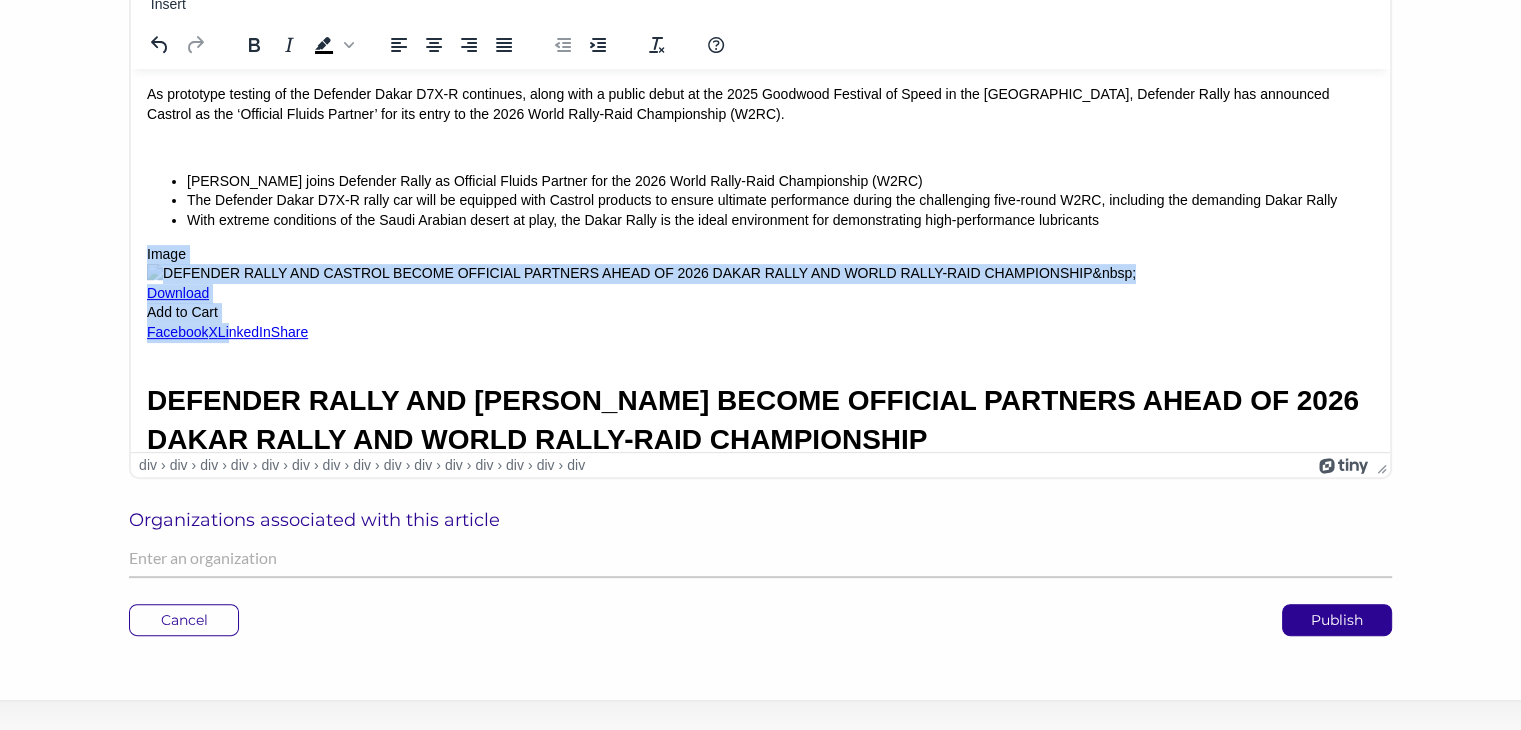 drag, startPoint x: 148, startPoint y: 254, endPoint x: 231, endPoint y: 342, distance: 120.966934 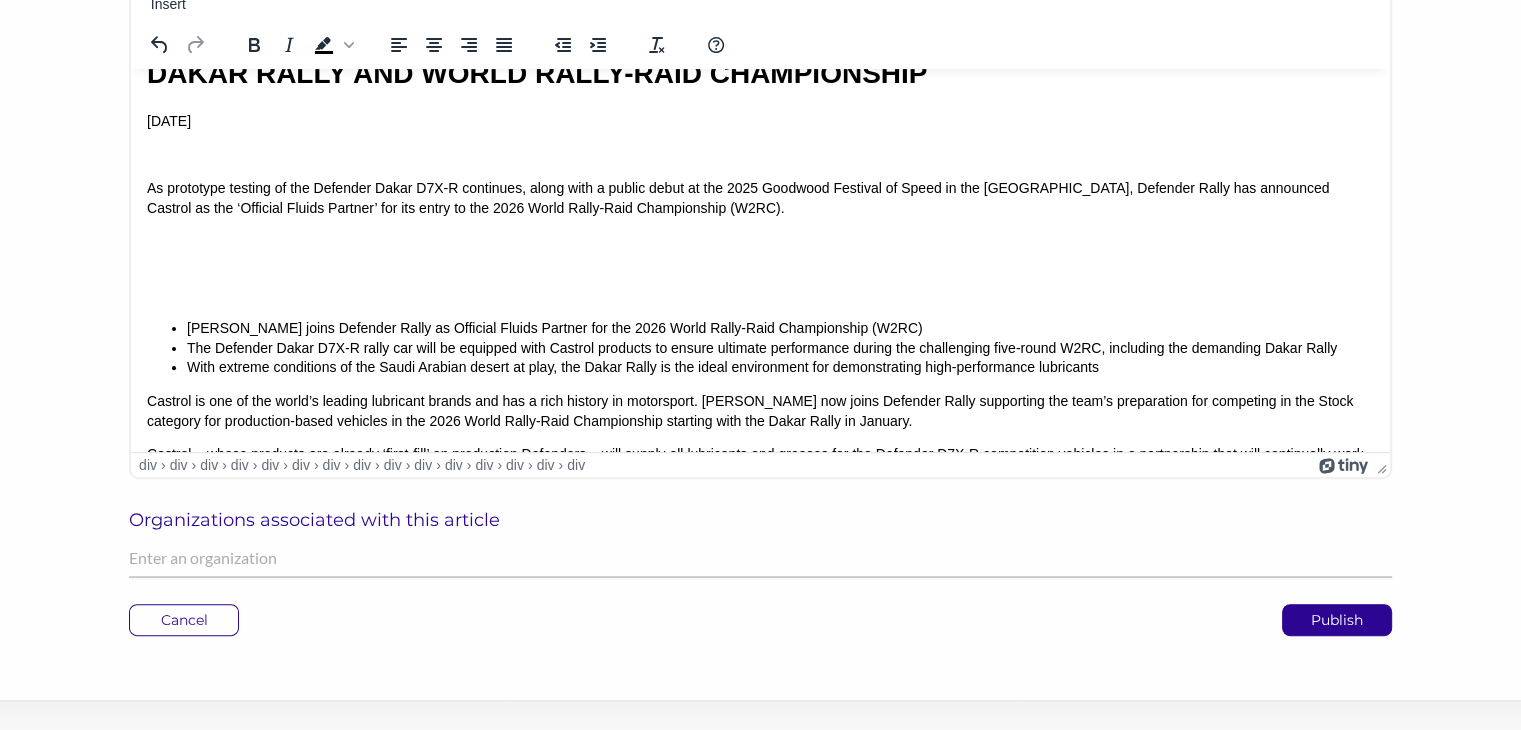 scroll, scrollTop: 368, scrollLeft: 0, axis: vertical 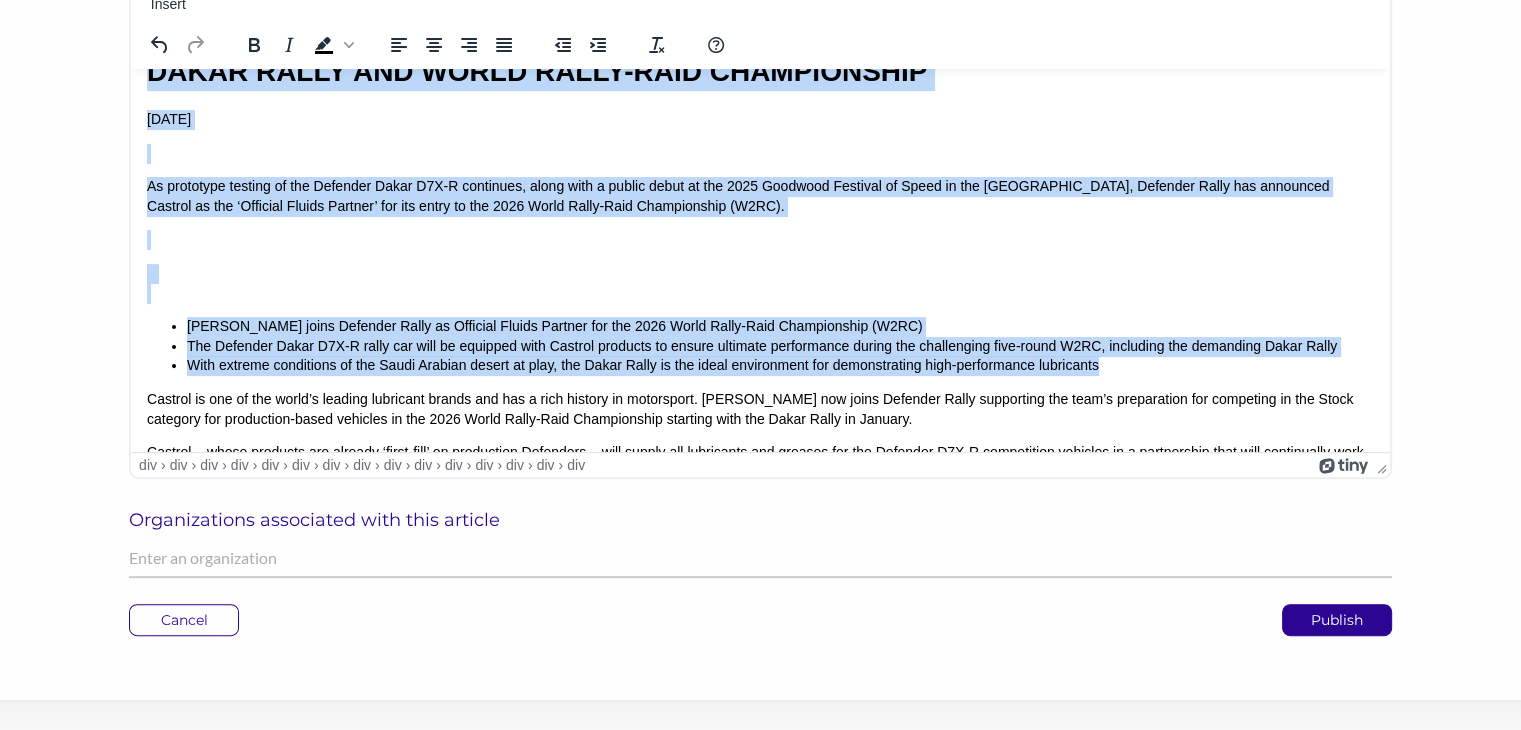 click on "With extreme conditions of the Saudi Arabian desert at play, the Dakar Rally is the ideal environment for demonstrating high‑performance lubricants" at bounding box center (780, 366) 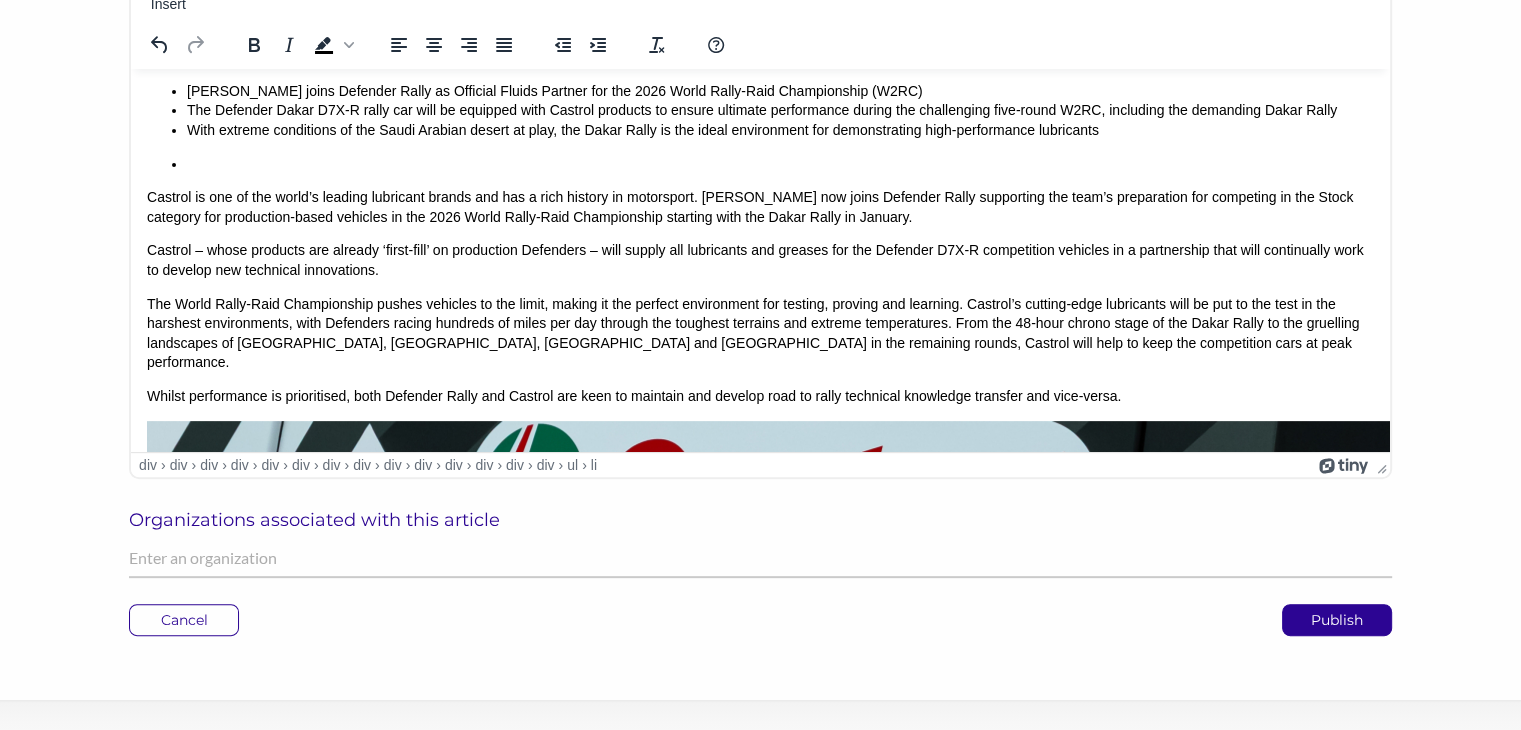 scroll, scrollTop: 88, scrollLeft: 0, axis: vertical 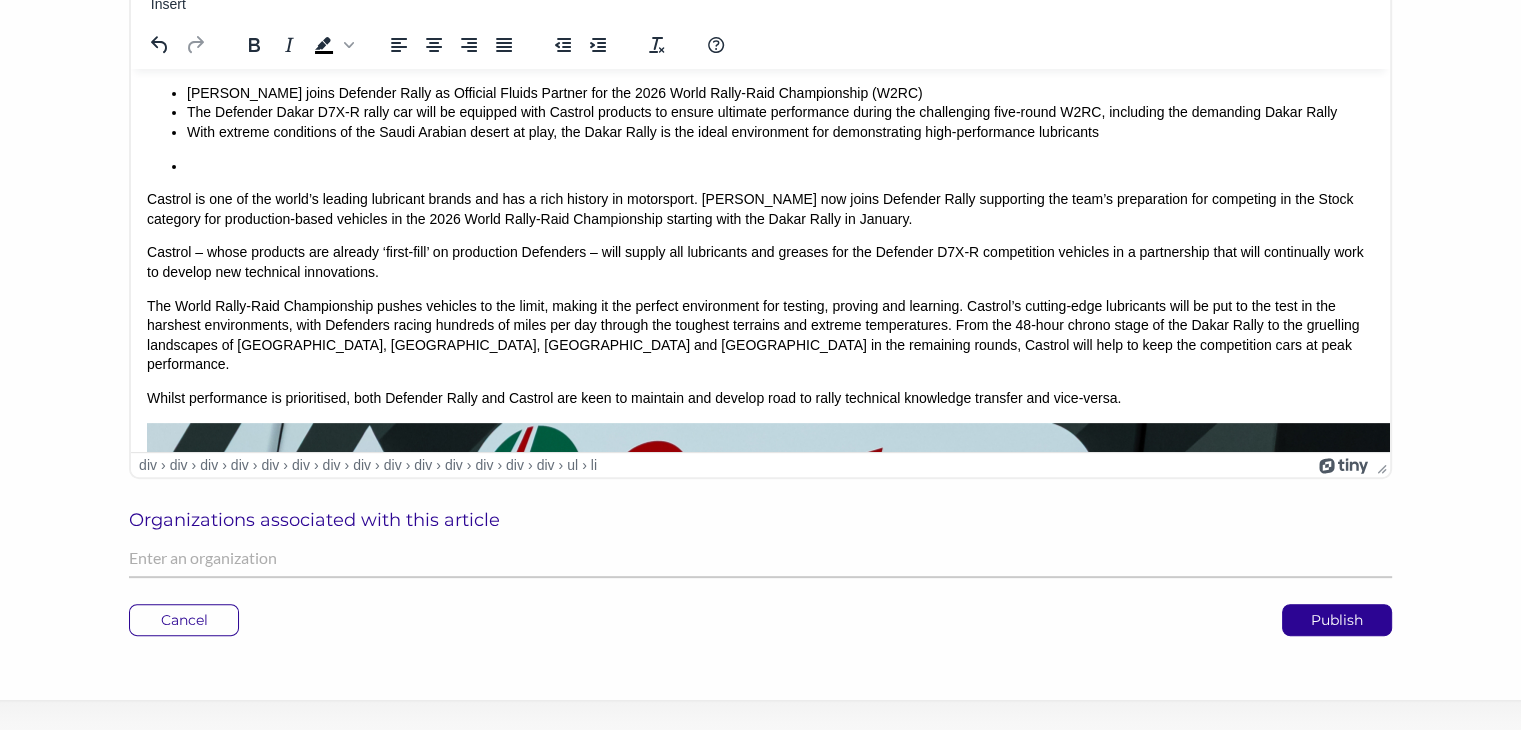 click at bounding box center (780, 167) 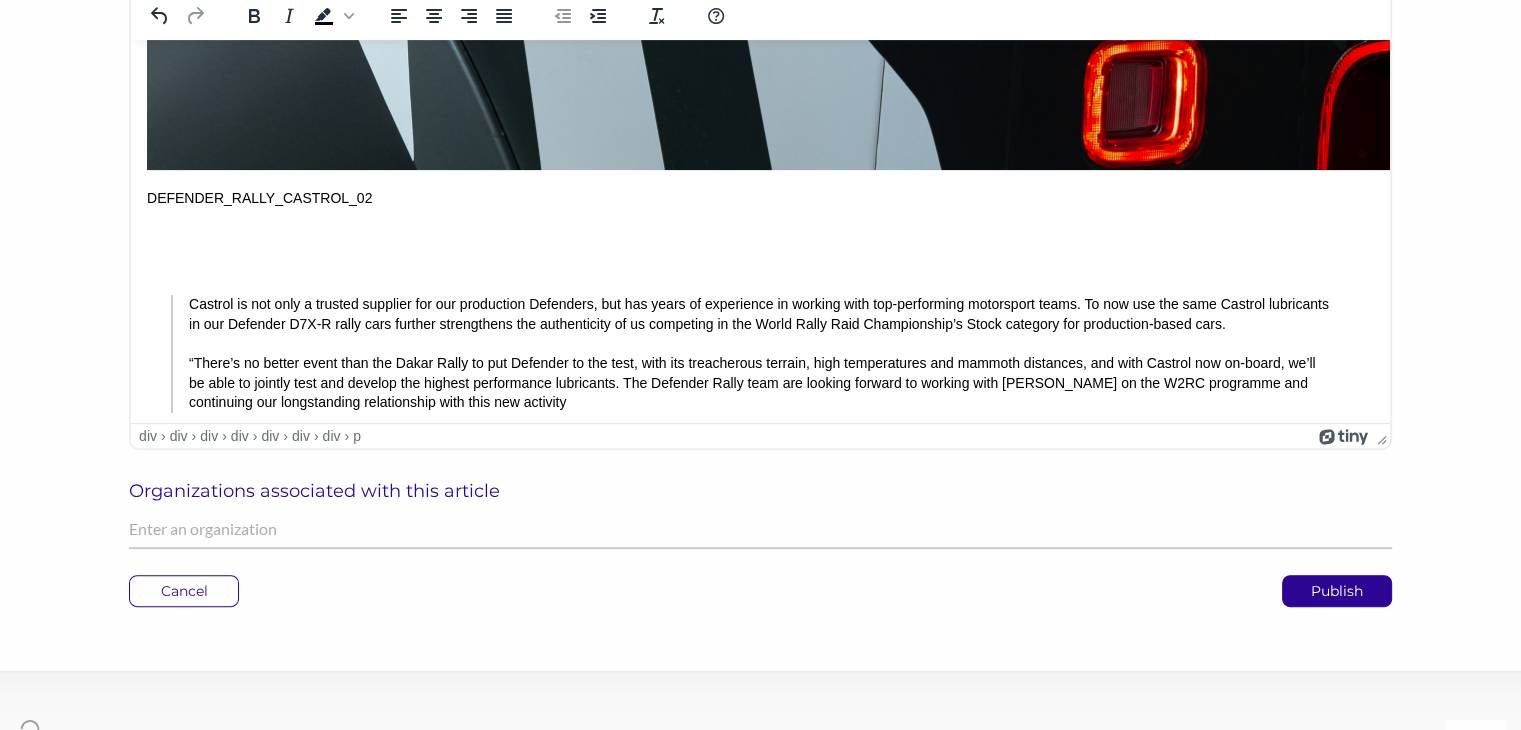 scroll, scrollTop: 612, scrollLeft: 0, axis: vertical 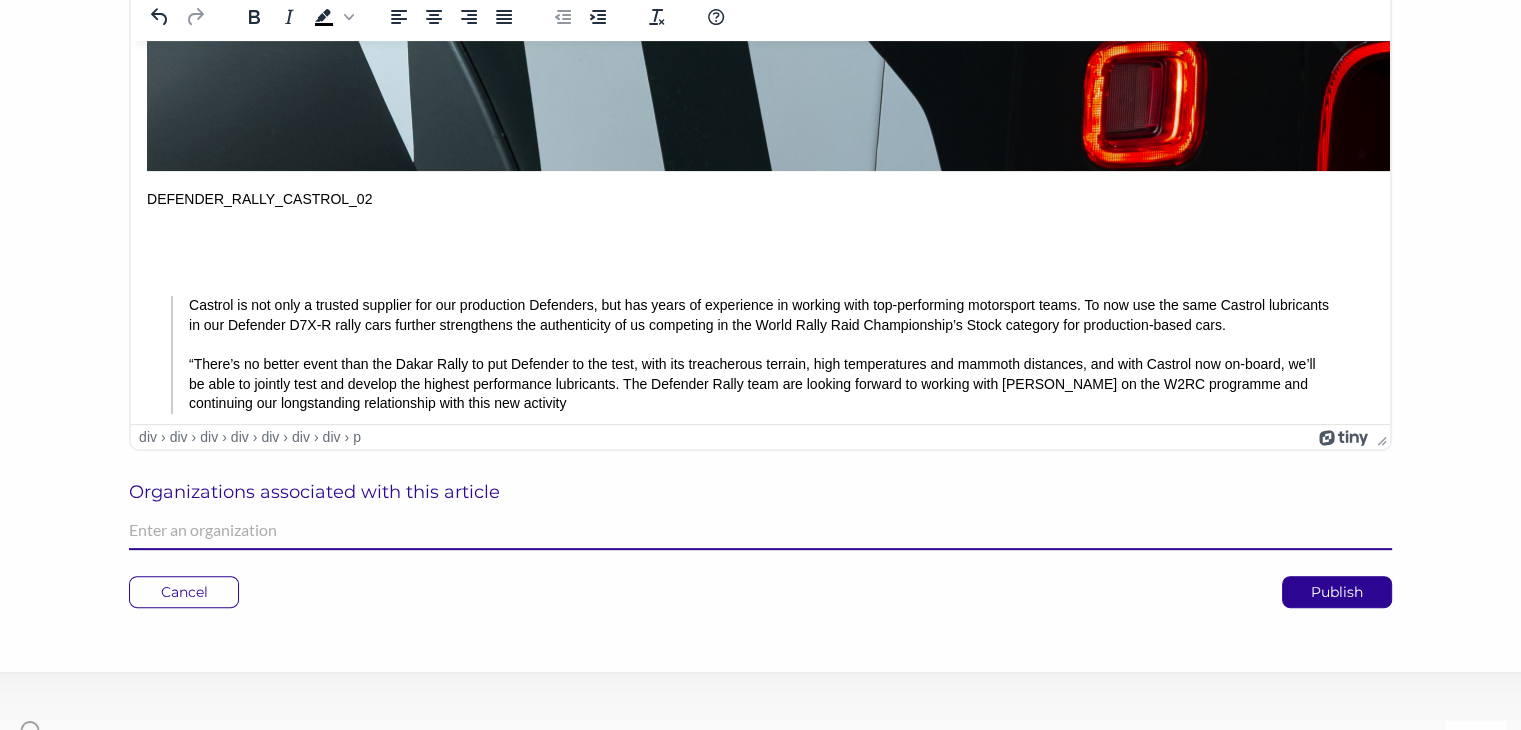 click at bounding box center (760, 530) 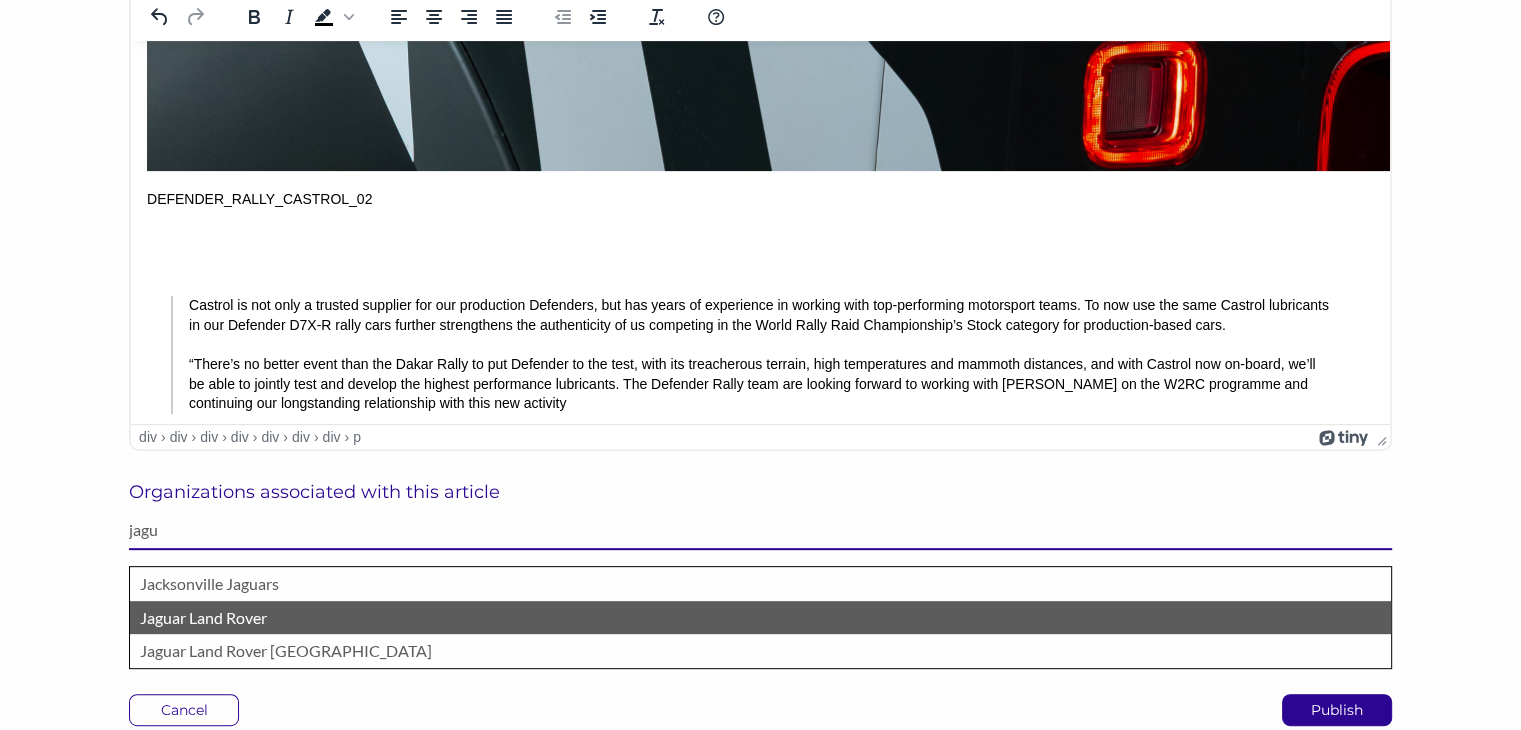 type on "jagu" 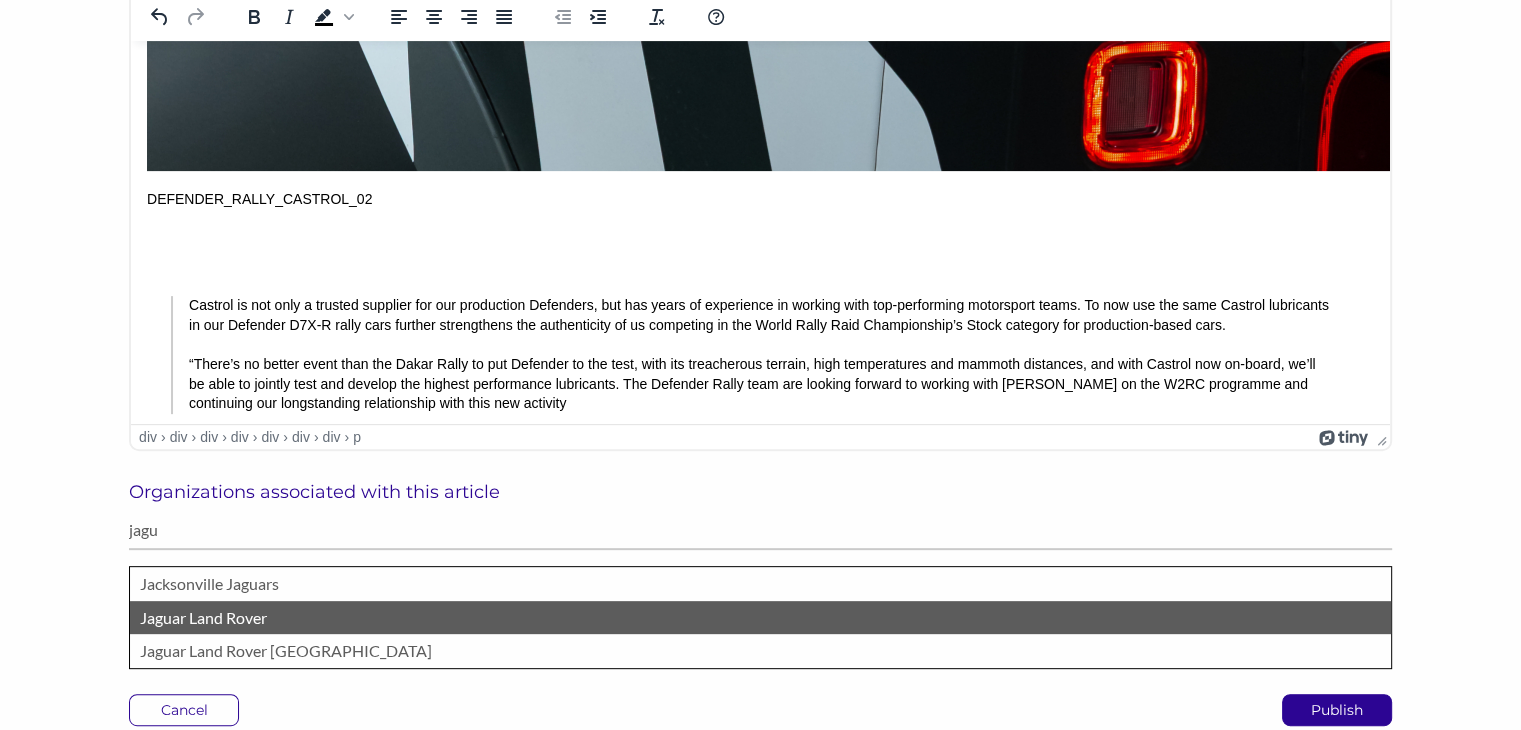 click on "Jaguar Land Rover" at bounding box center [760, 618] 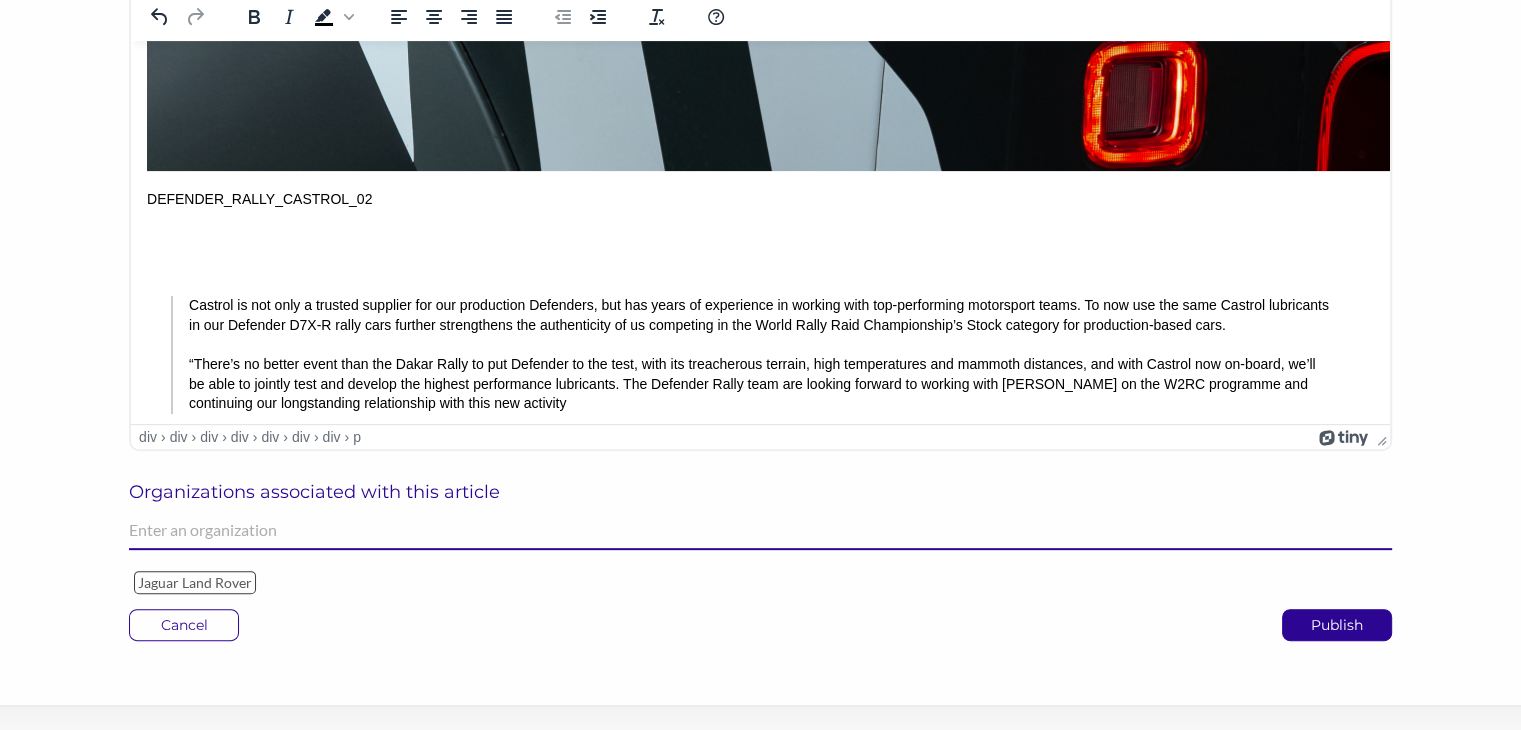 click at bounding box center [760, 530] 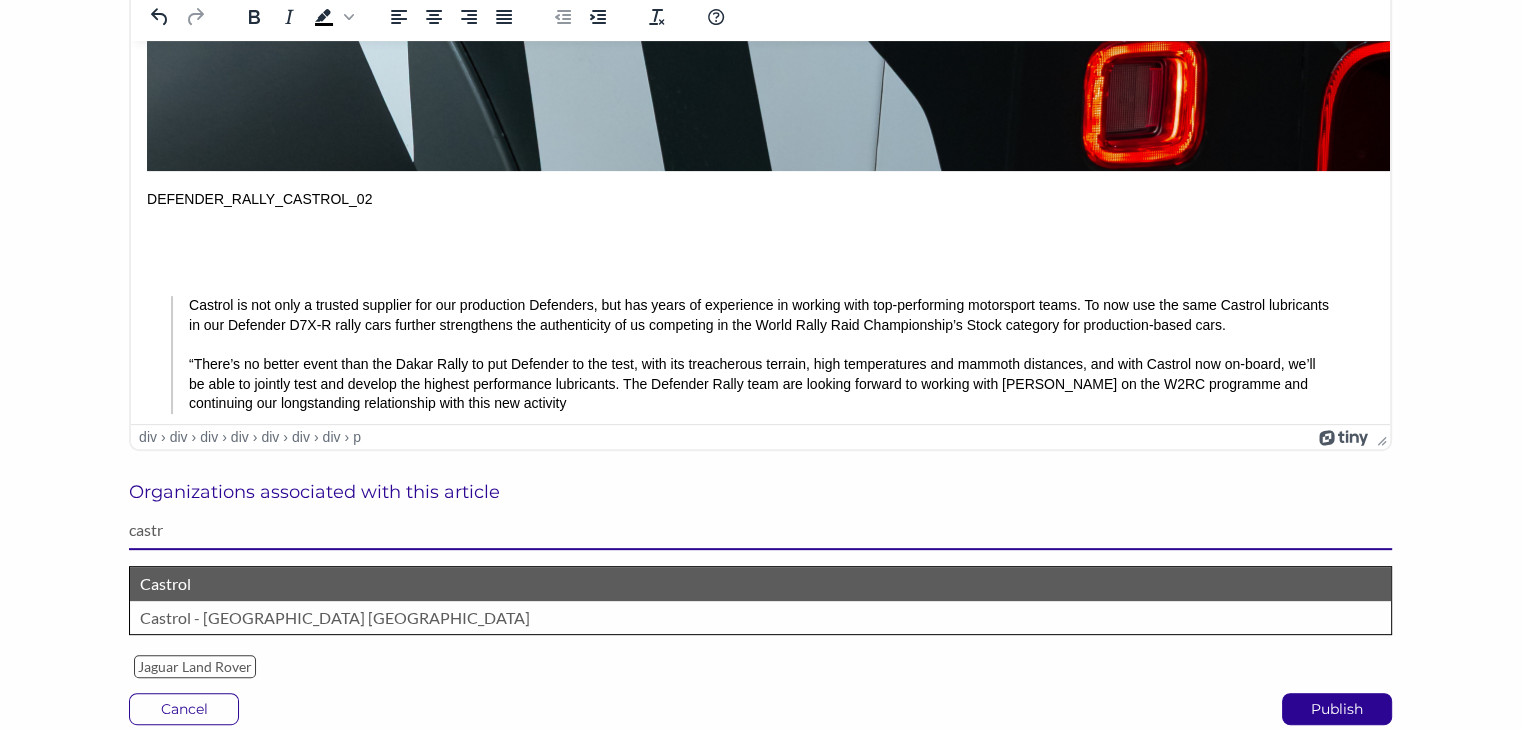 type on "castr" 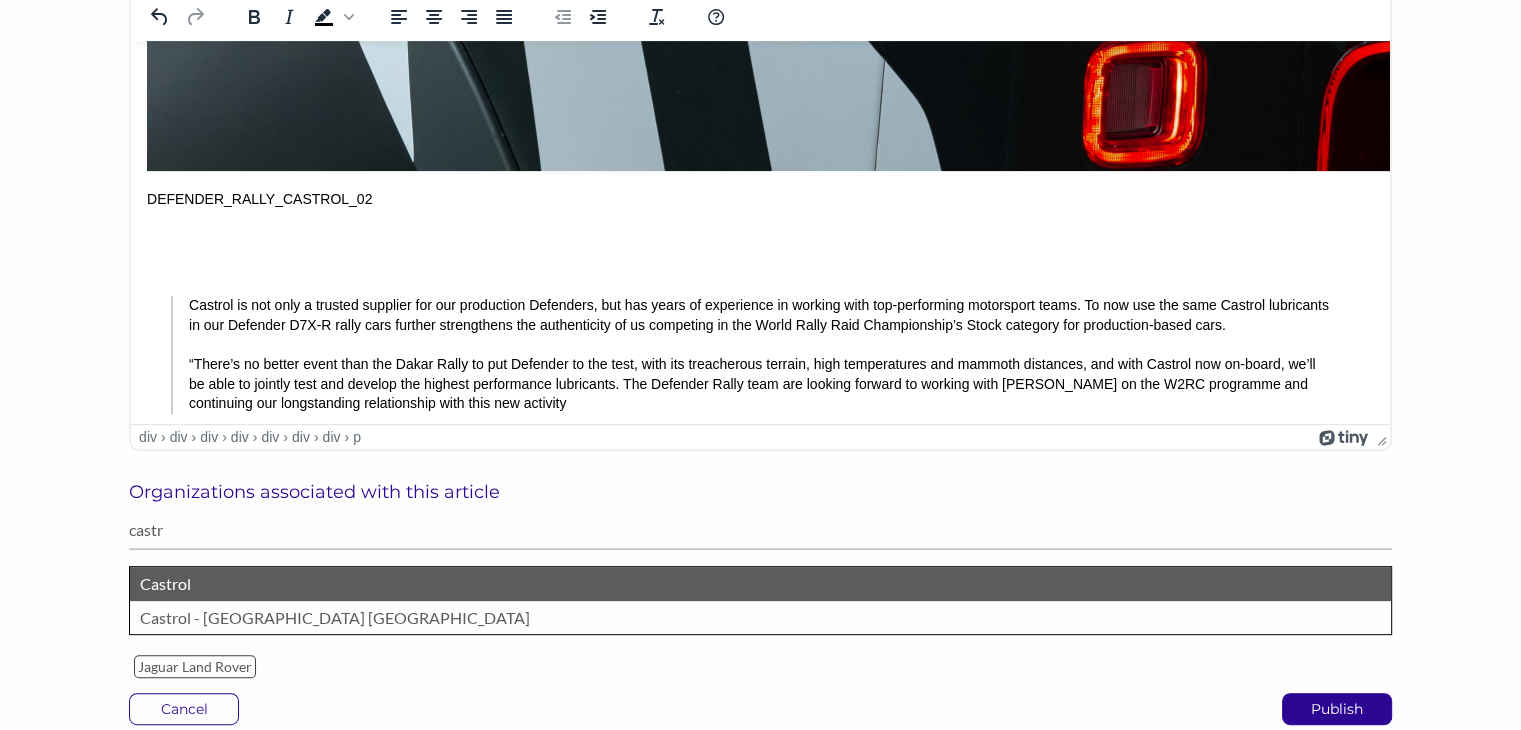 click on "Castrol" at bounding box center (760, 584) 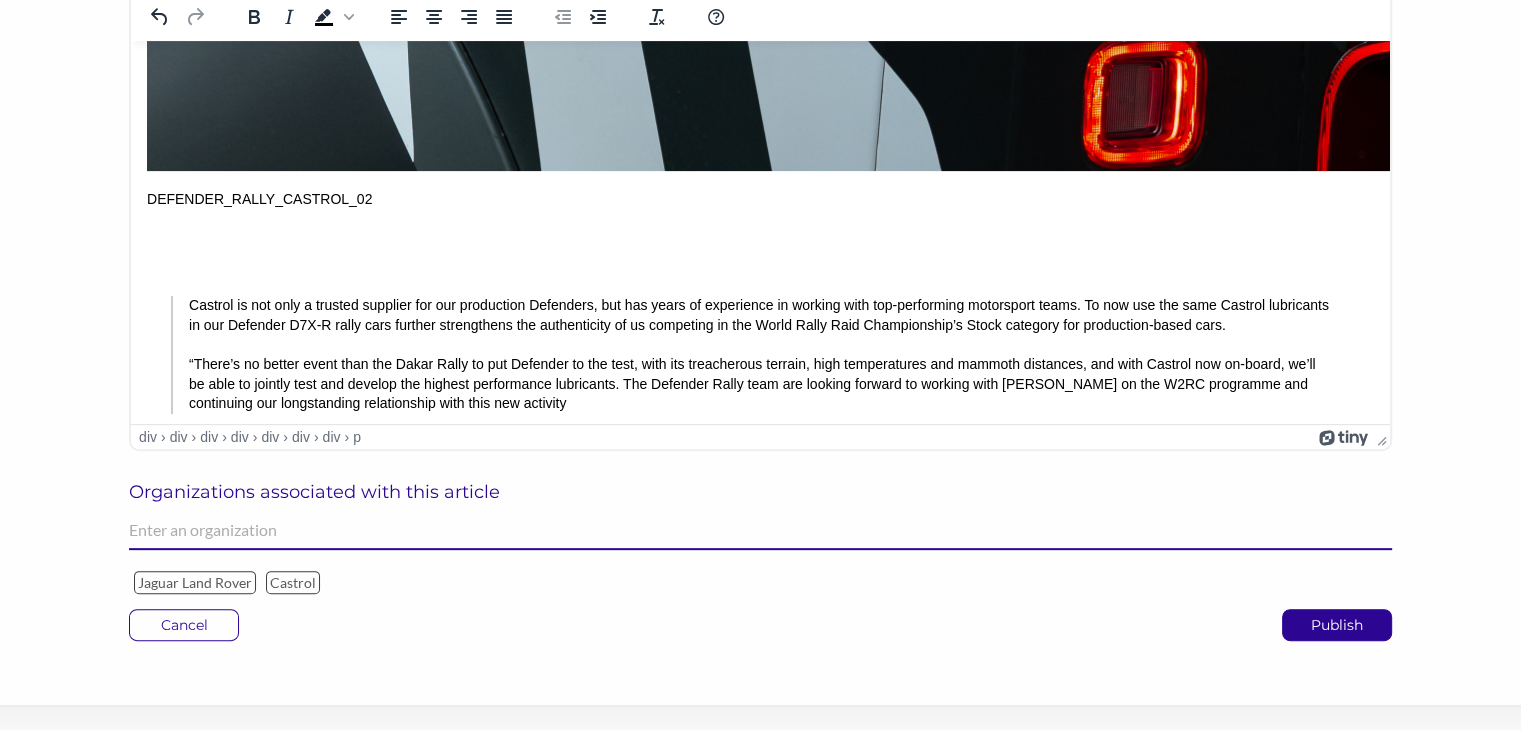 click at bounding box center (760, 530) 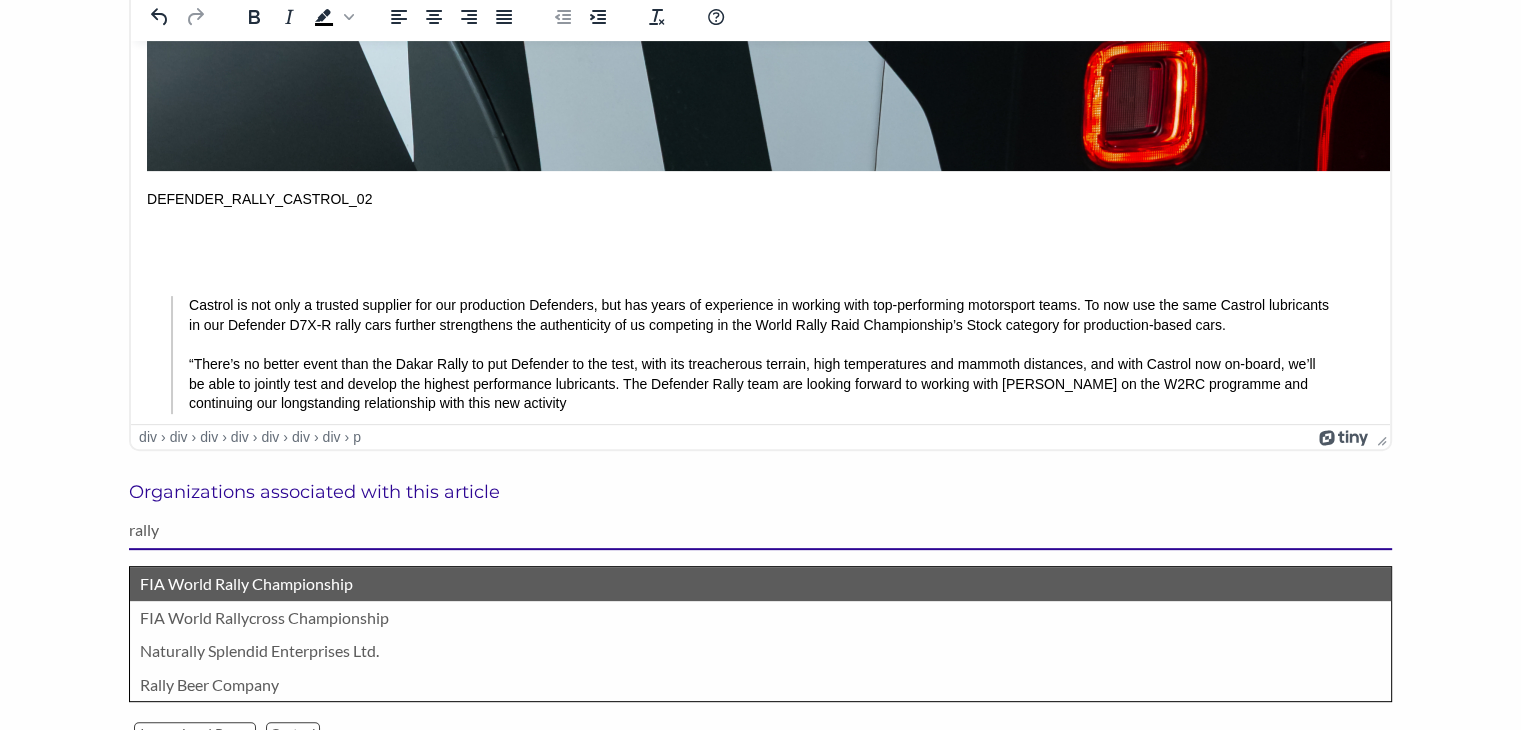type on "rally" 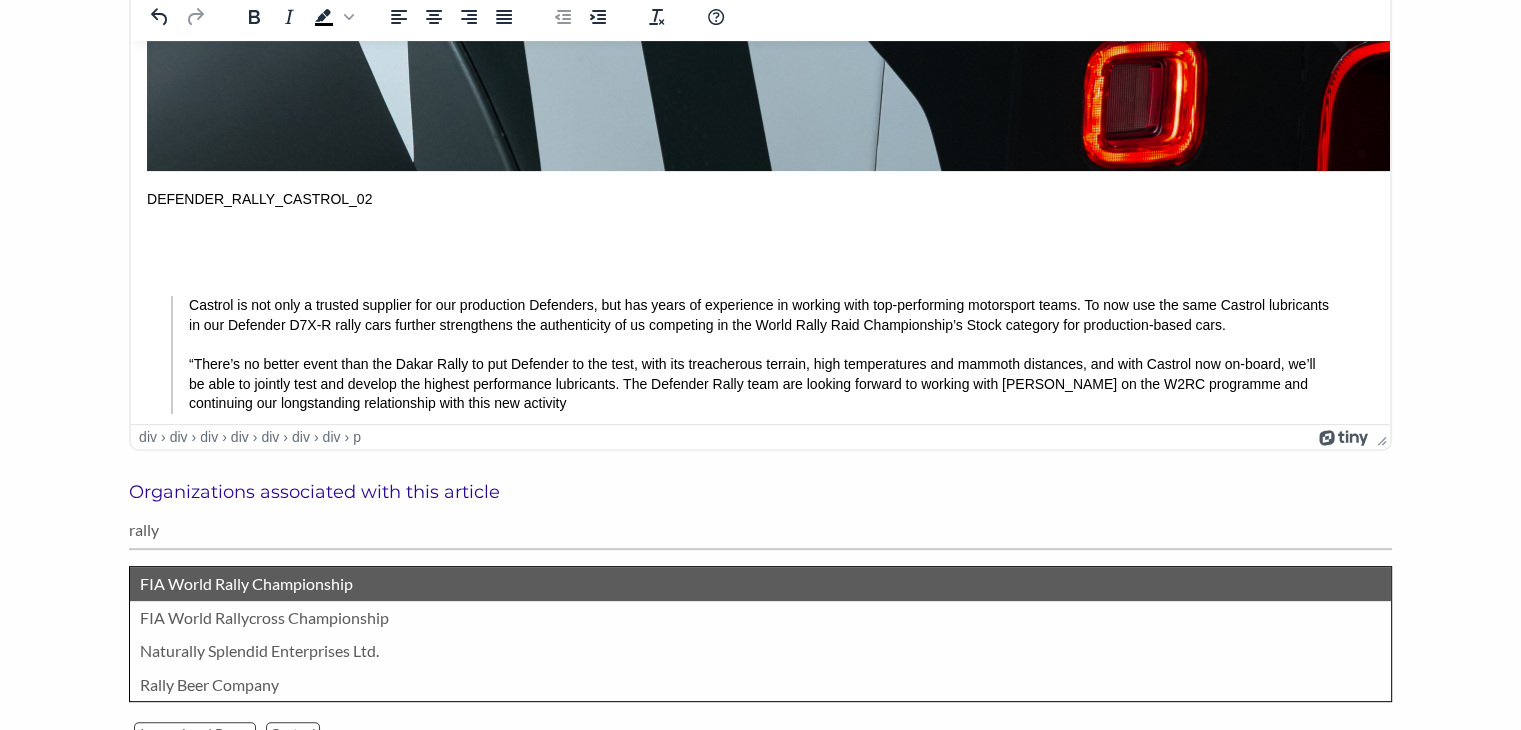 click on "FIA World Rally Championship" at bounding box center (760, 584) 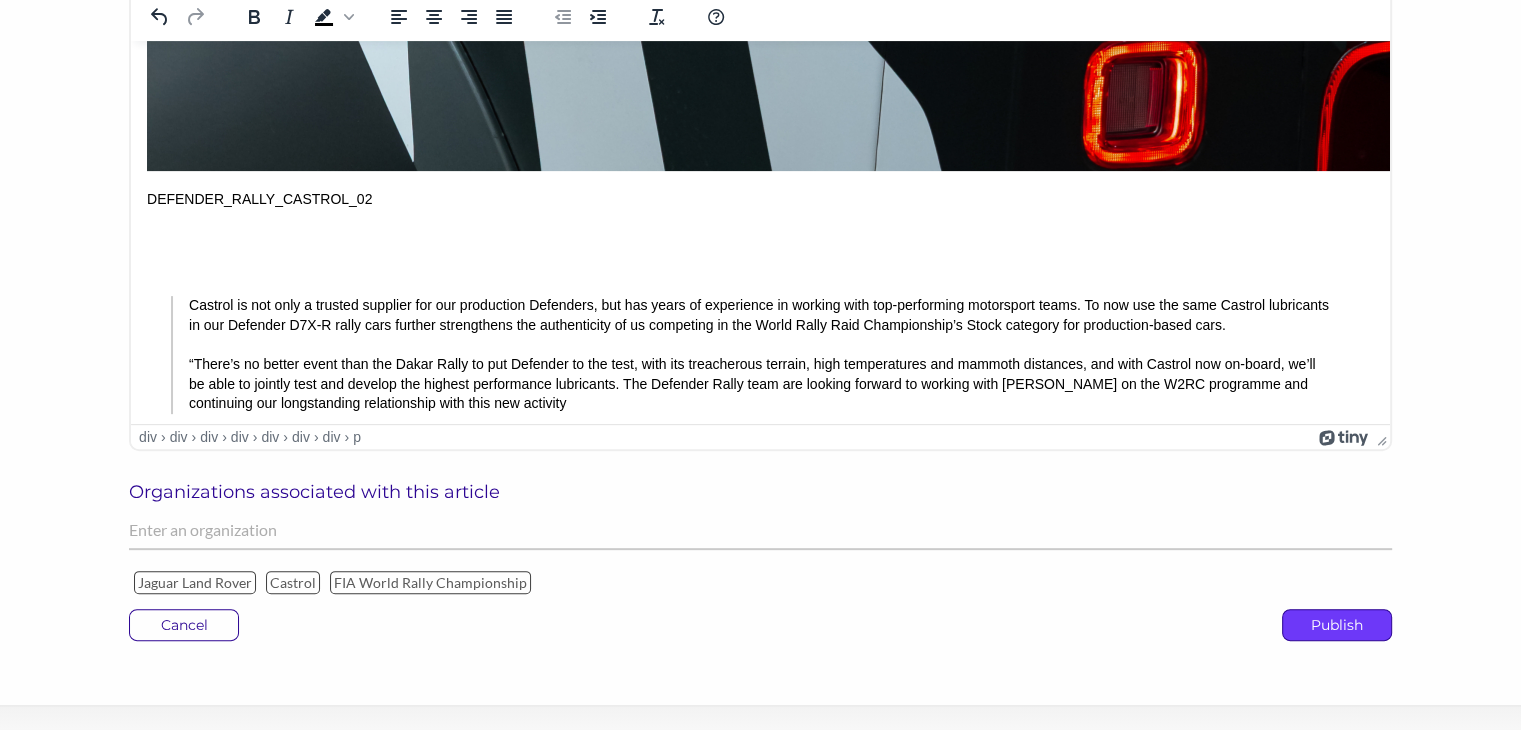 click on "Publish" 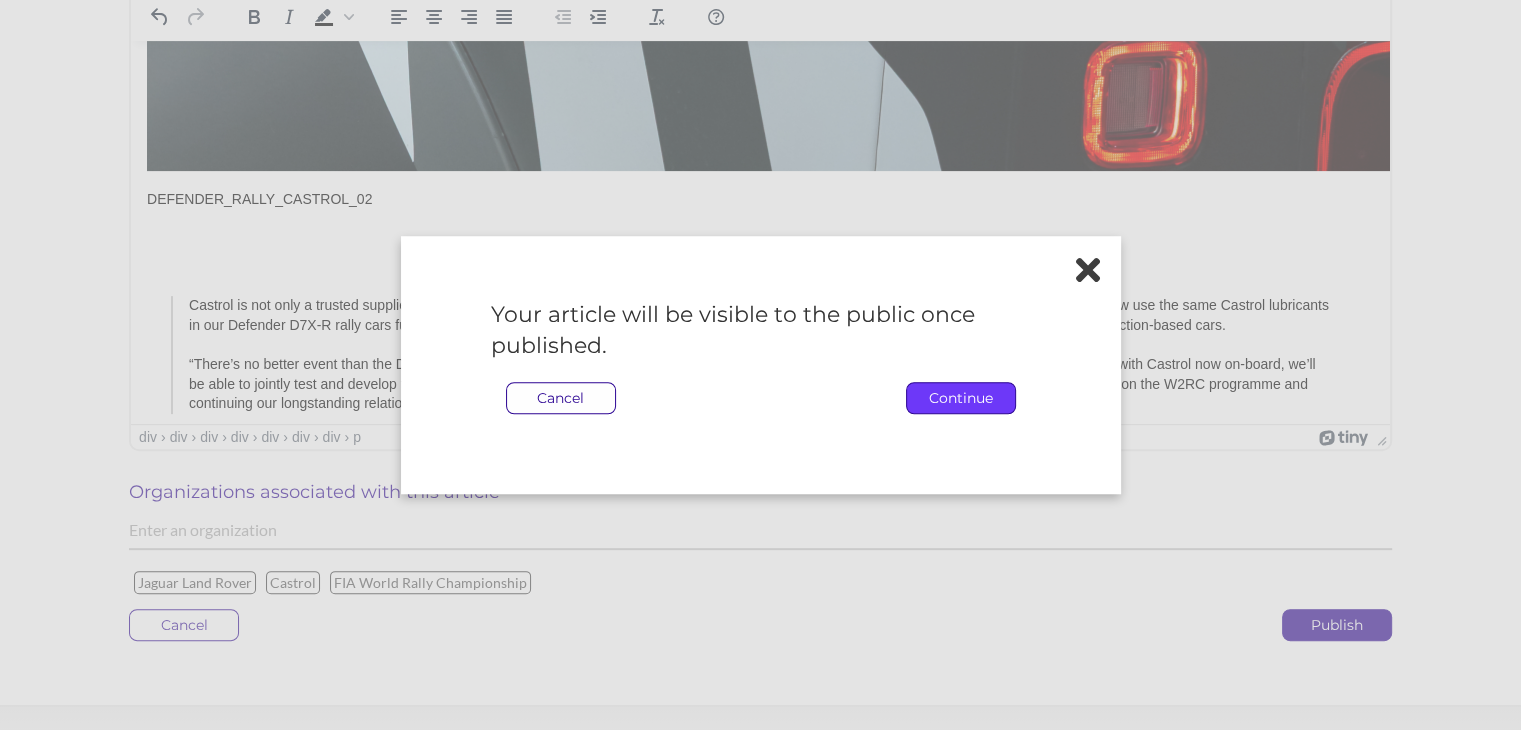 click on "Continue" at bounding box center [961, 398] 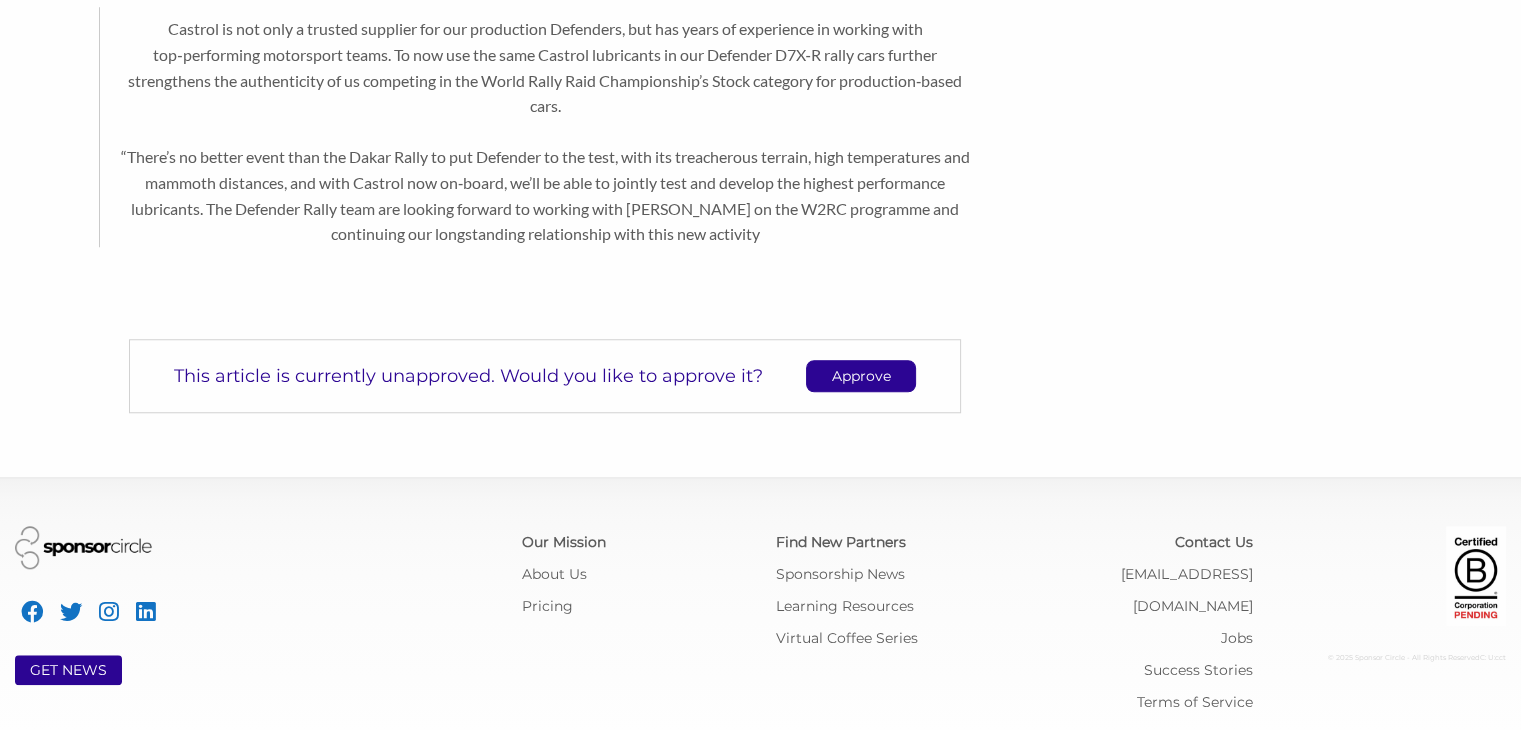 scroll, scrollTop: 1729, scrollLeft: 0, axis: vertical 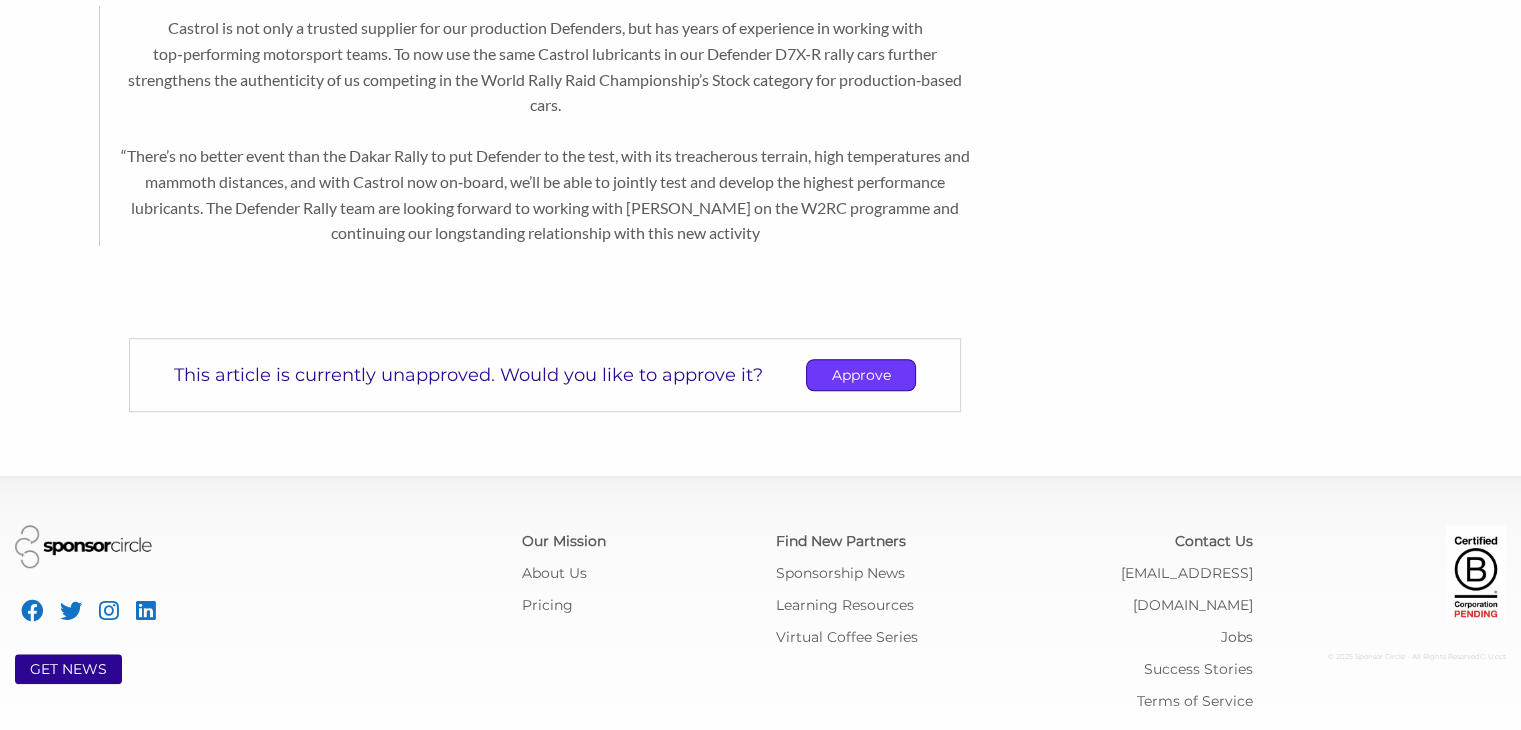 click on "Approve" 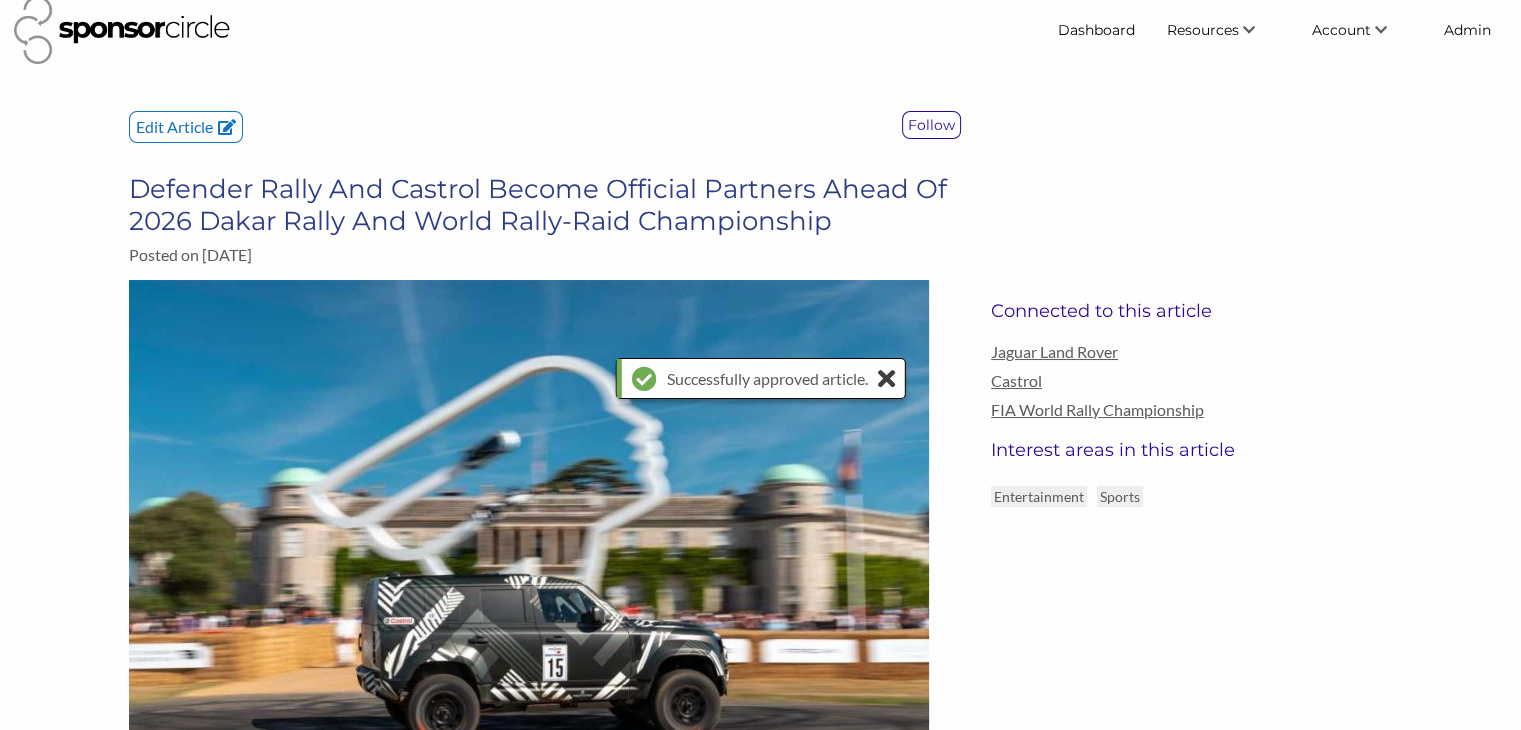 scroll, scrollTop: 0, scrollLeft: 0, axis: both 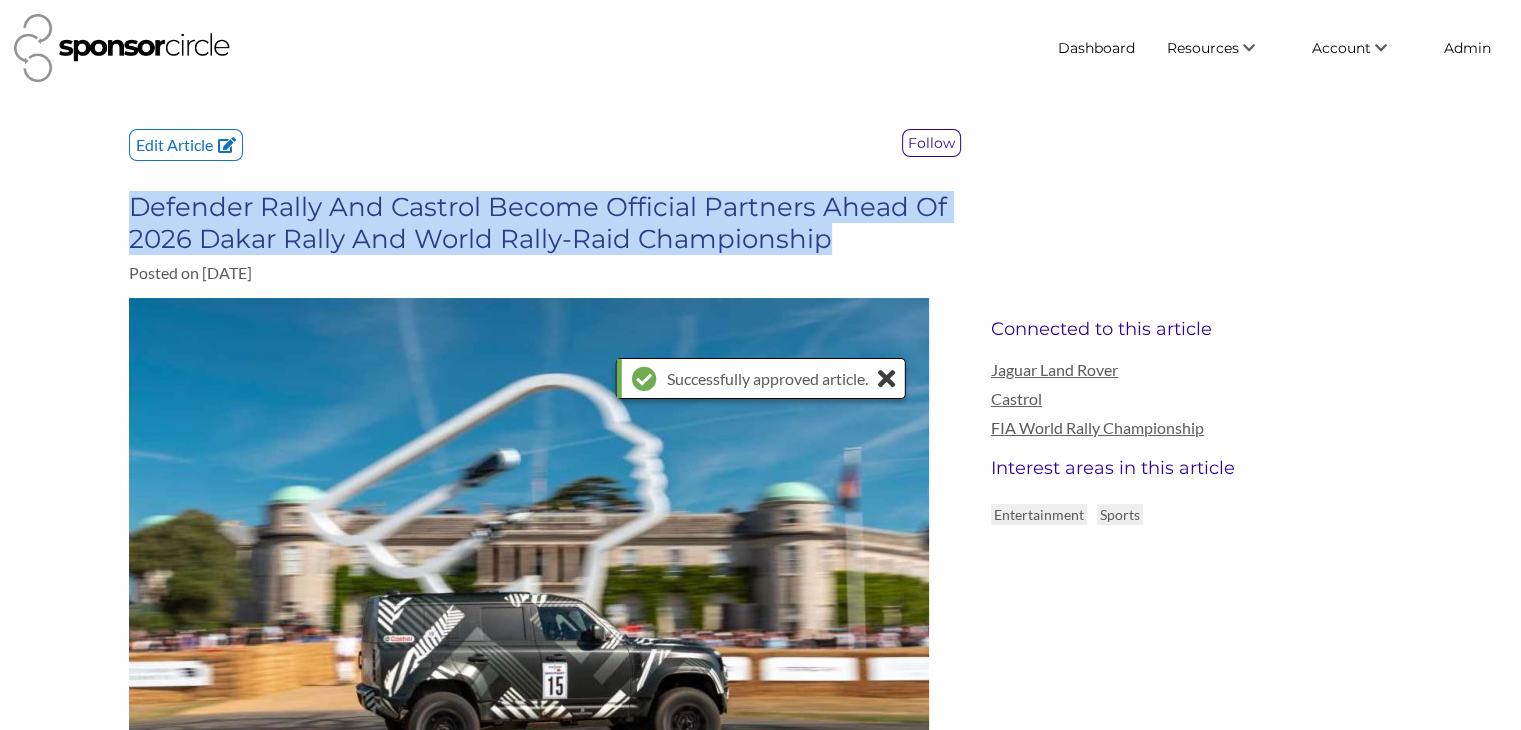 drag, startPoint x: 833, startPoint y: 247, endPoint x: 132, endPoint y: 220, distance: 701.5198 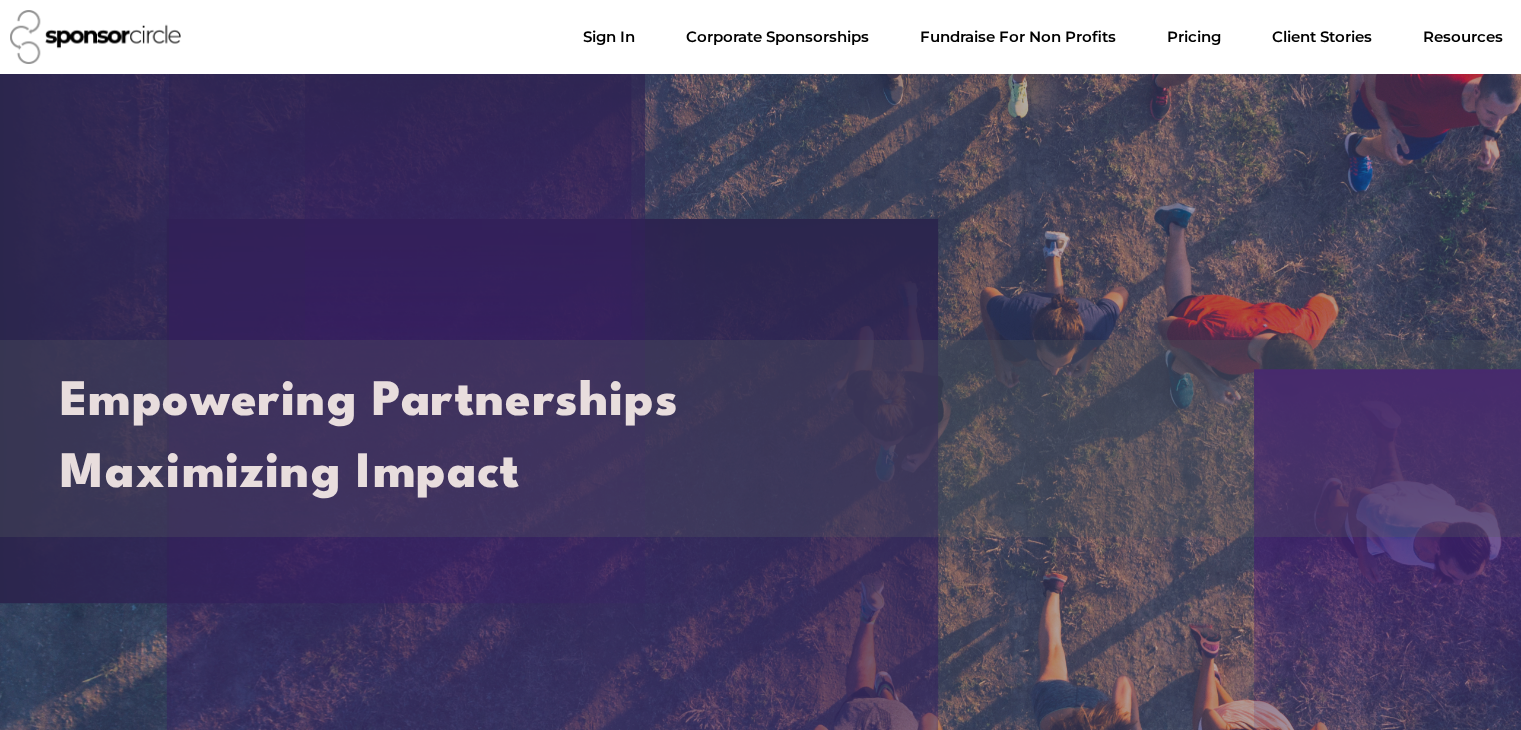 scroll, scrollTop: 0, scrollLeft: 0, axis: both 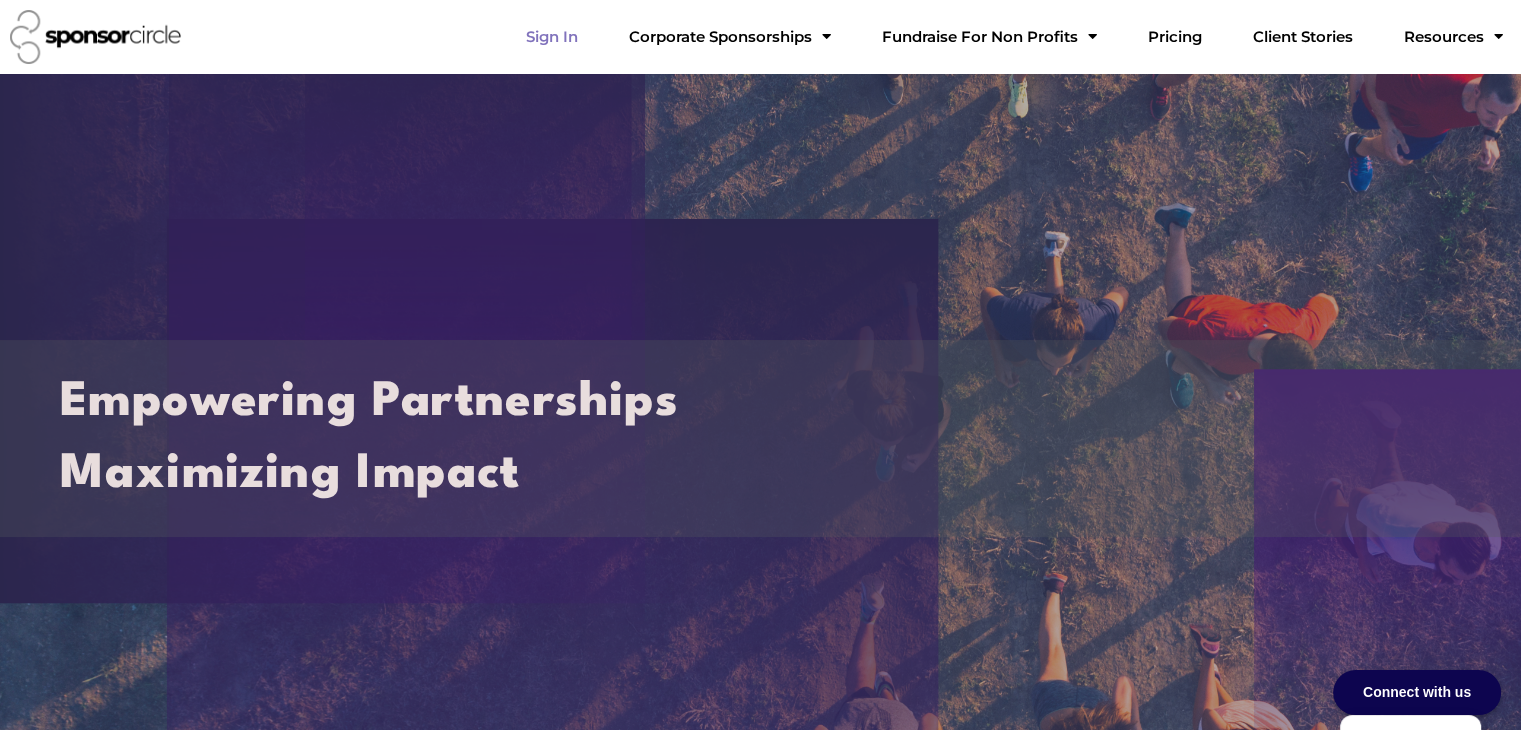 click on "Sign In" 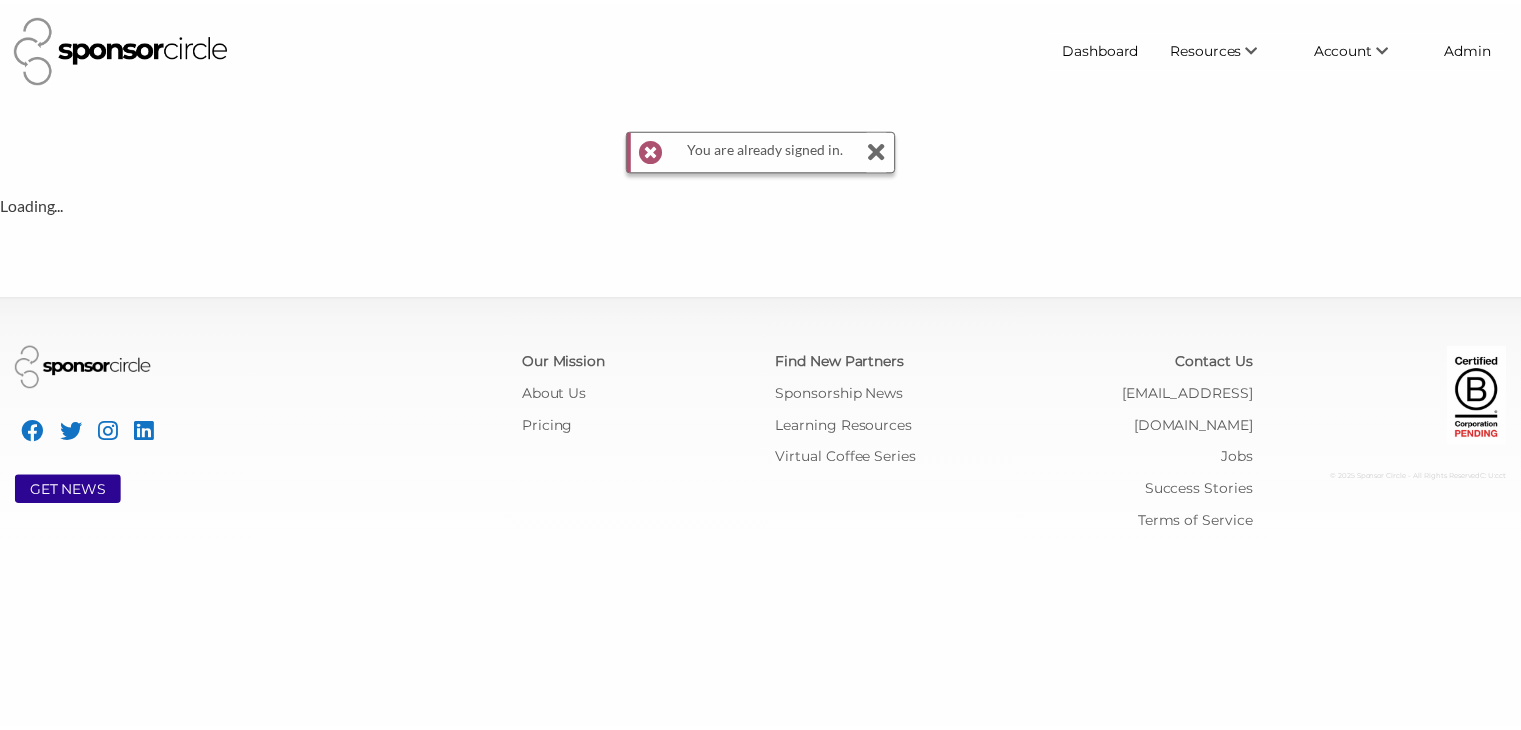 scroll, scrollTop: 0, scrollLeft: 0, axis: both 